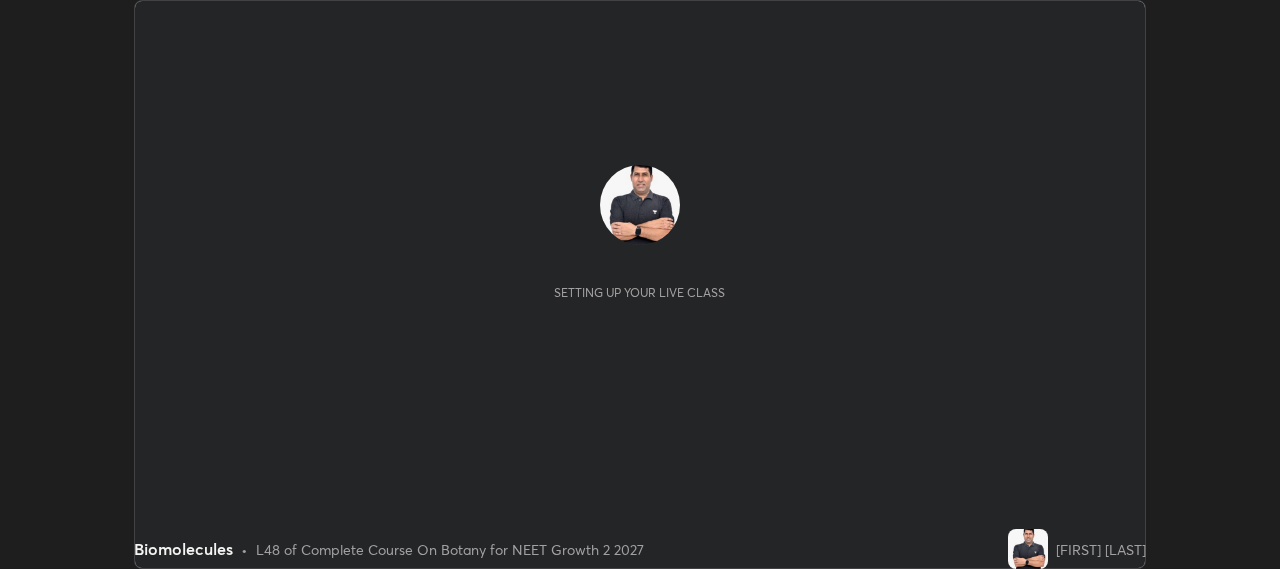 scroll, scrollTop: 0, scrollLeft: 0, axis: both 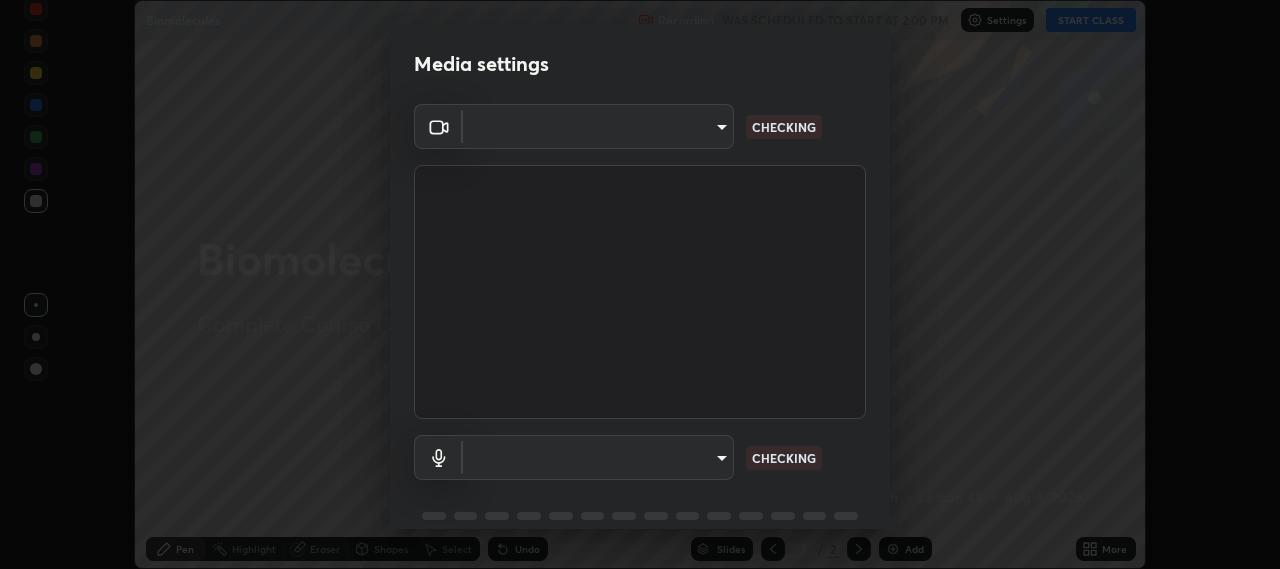 type on "b317e01ce44dabc3be8dd9fbd21c4c94838353ba5ba3926cf423050bf086703d" 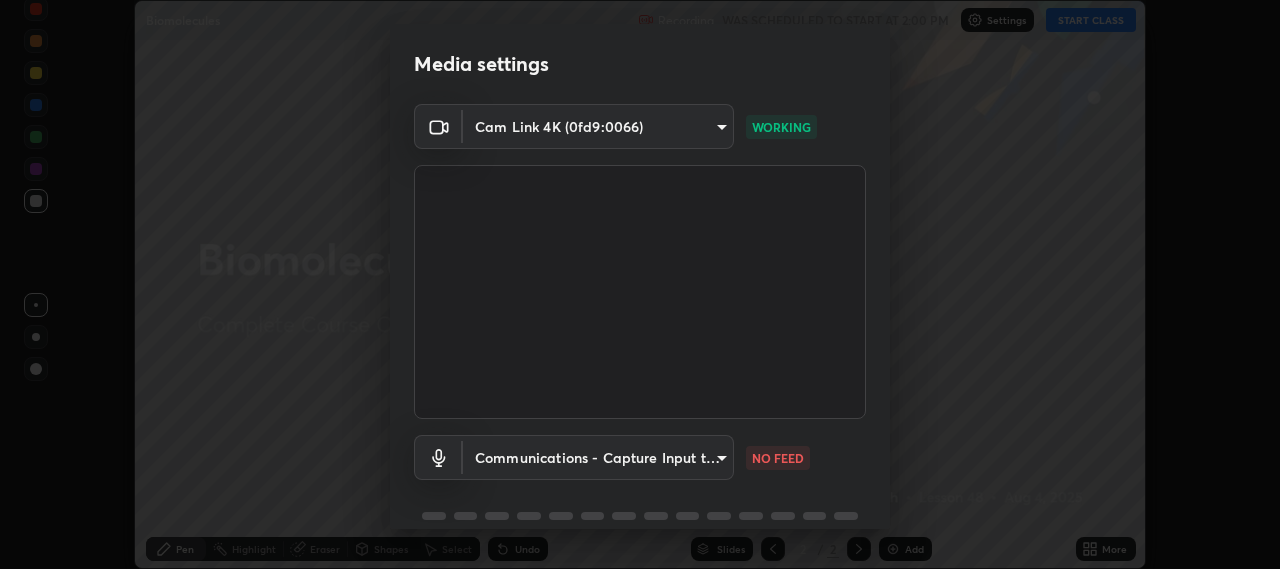 click on "Erase all Biomolecules Recording WAS SCHEDULED TO START AT  2:00 PM Settings START CLASS Setting up your live class Biomolecules • L48 of Complete Course On Botany for NEET Growth 2 2027 [FIRST] [LAST] Pen Highlight Eraser Shapes Select Undo Slides 2 / 2 Add More No doubts shared Encourage your learners to ask a doubt for better clarity Report an issue Reason for reporting Buffering Chat not working Audio - Video sync issue Educator video quality low ​ Attach an image Report Media settings Cam Link 4K (0fd9:0066) b317e01ce44dabc3be8dd9fbd21c4c94838353ba5ba3926cf423050bf086703d WORKING Communications - Capture Input terminal (Digital Array MIC) communications NO FEED 1 / 5 Next" at bounding box center (640, 284) 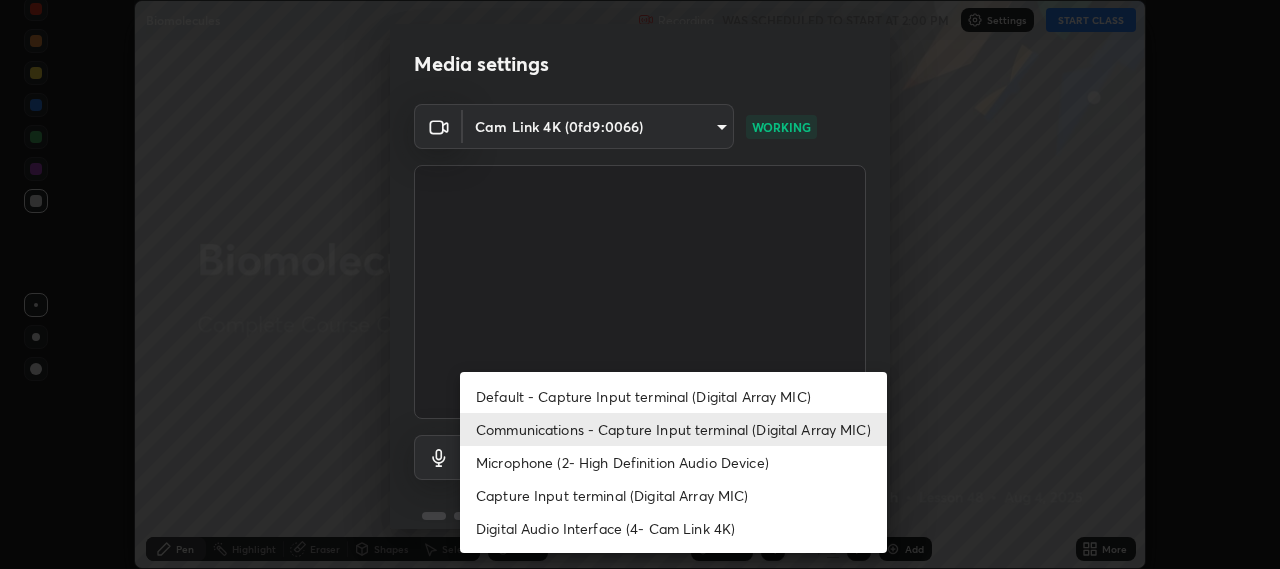 click on "Default - Capture Input terminal (Digital Array MIC)" at bounding box center (673, 396) 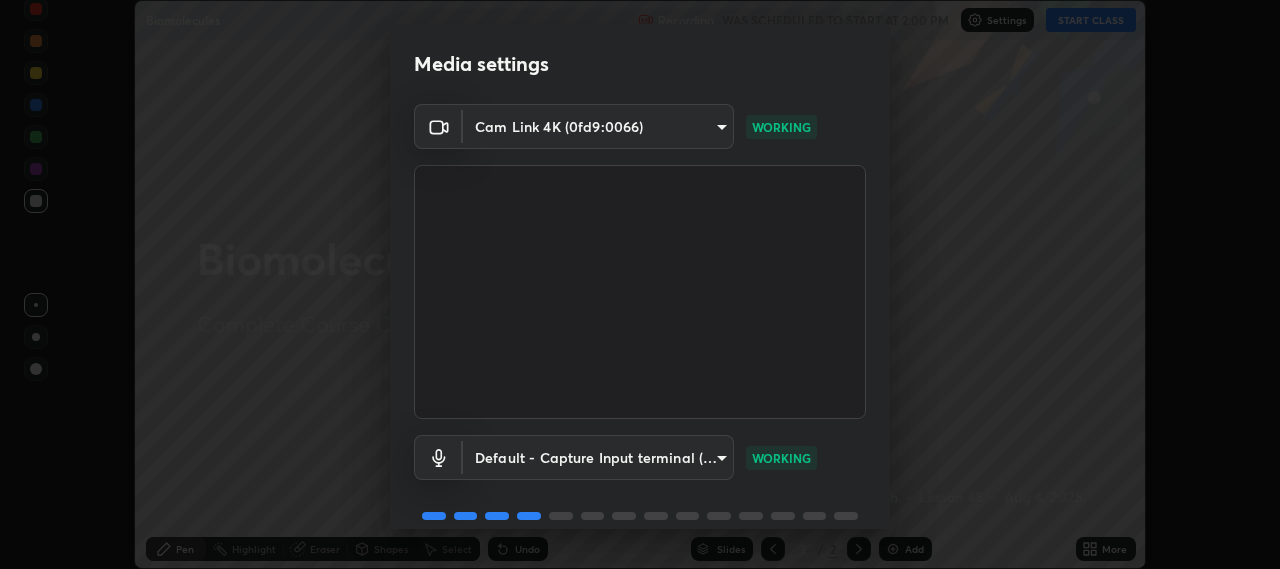 scroll, scrollTop: 87, scrollLeft: 0, axis: vertical 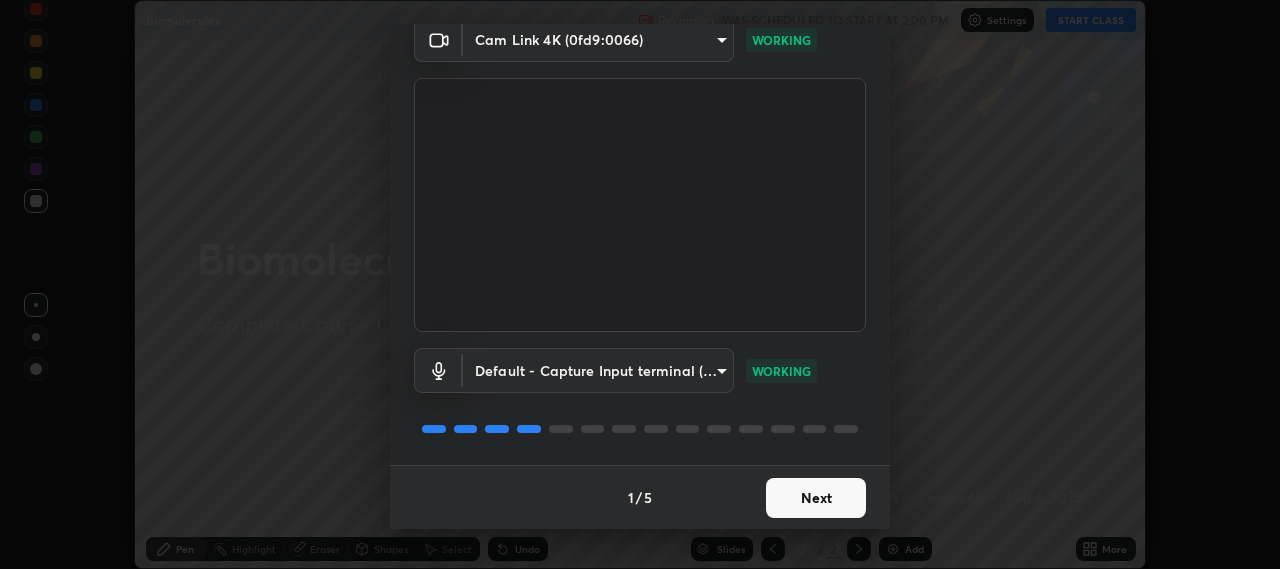 click on "Next" at bounding box center [816, 498] 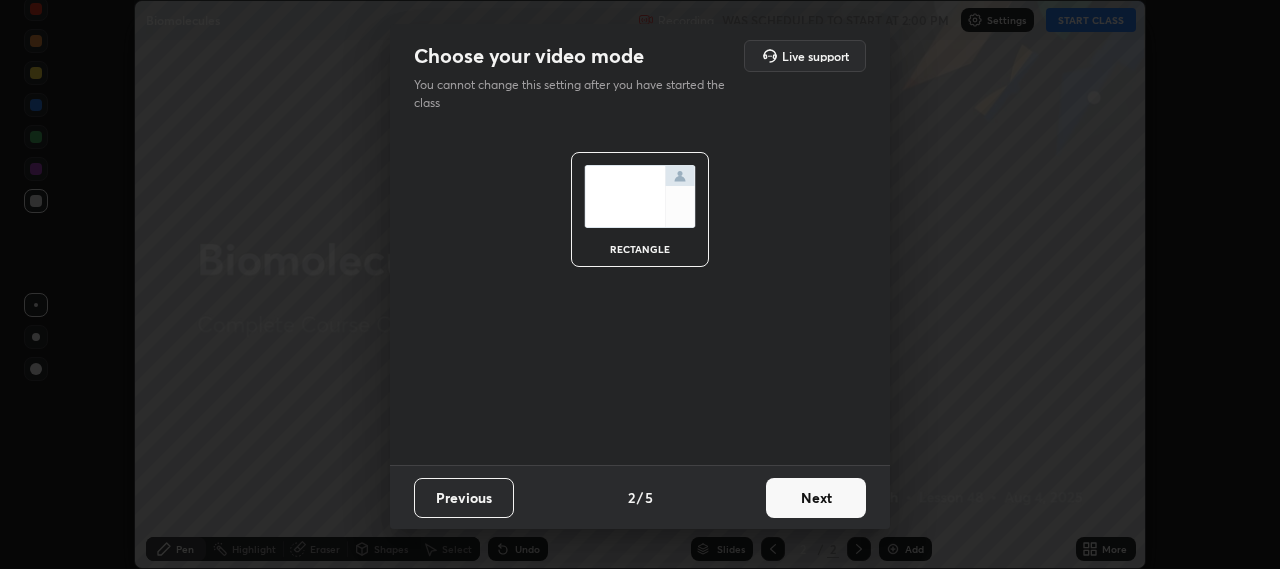 click on "Next" at bounding box center [816, 498] 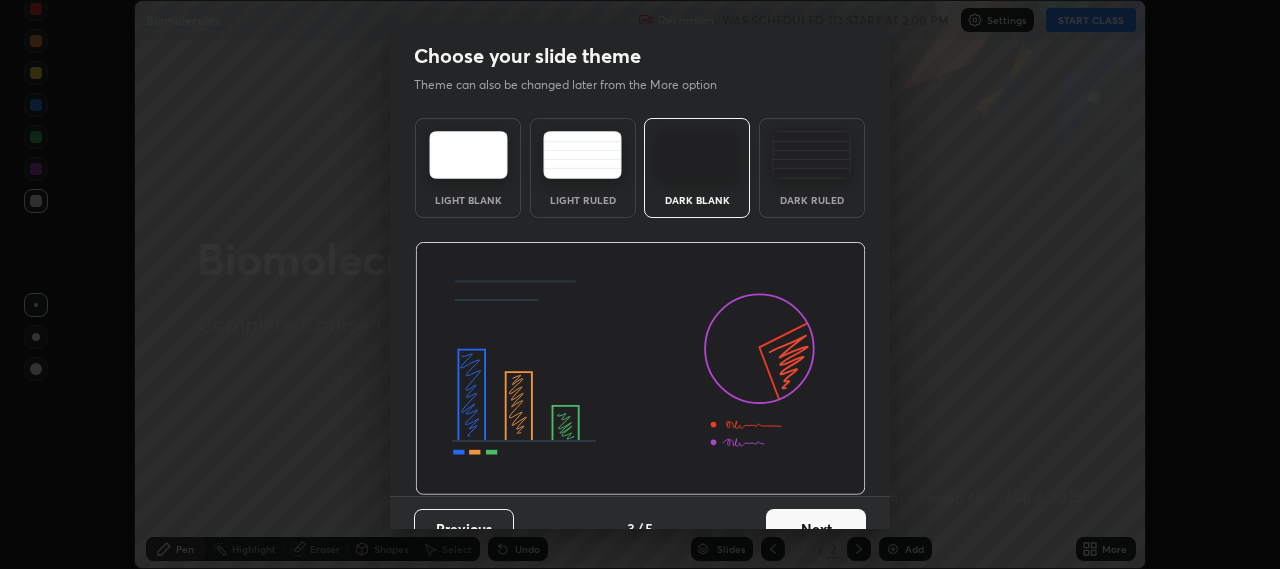 scroll, scrollTop: 31, scrollLeft: 0, axis: vertical 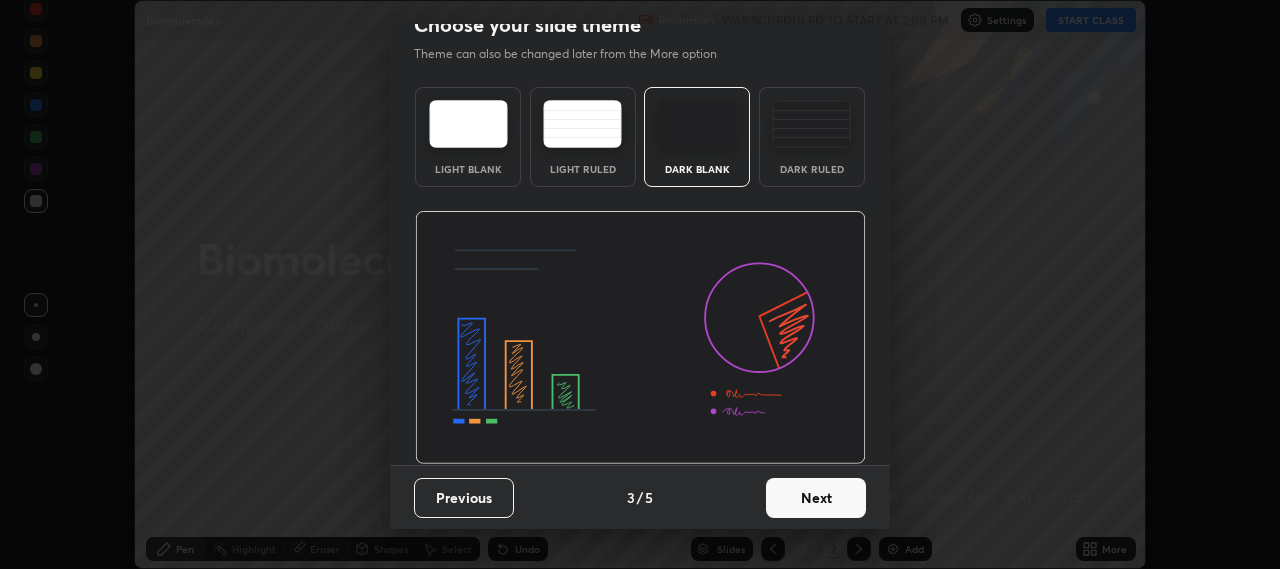 click on "Next" at bounding box center (816, 498) 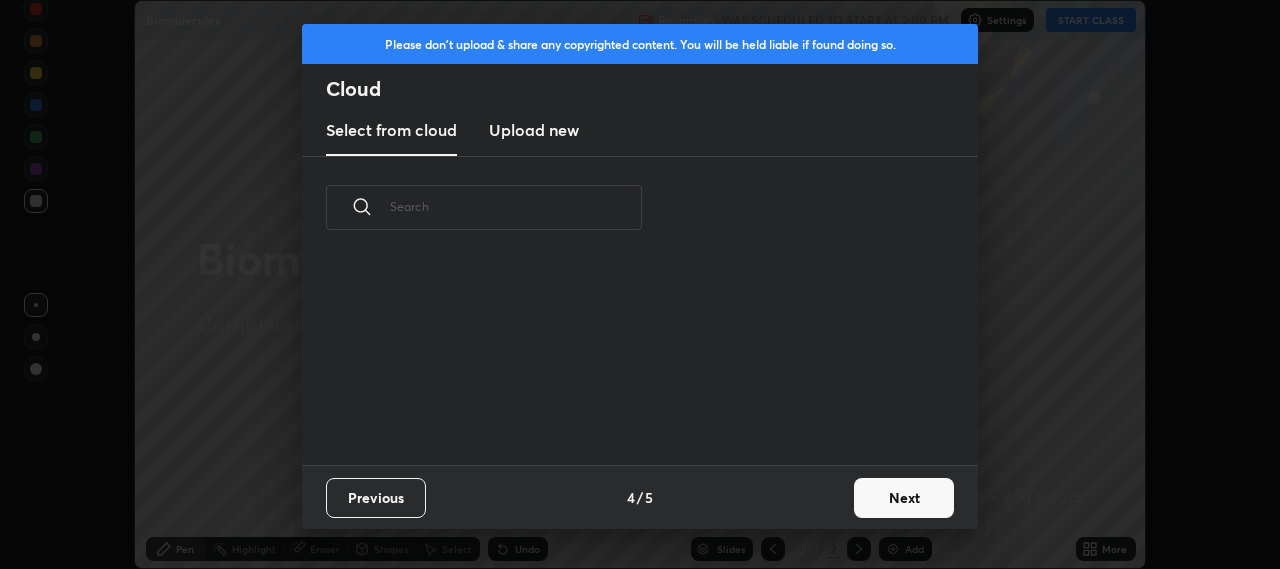 scroll, scrollTop: 0, scrollLeft: 0, axis: both 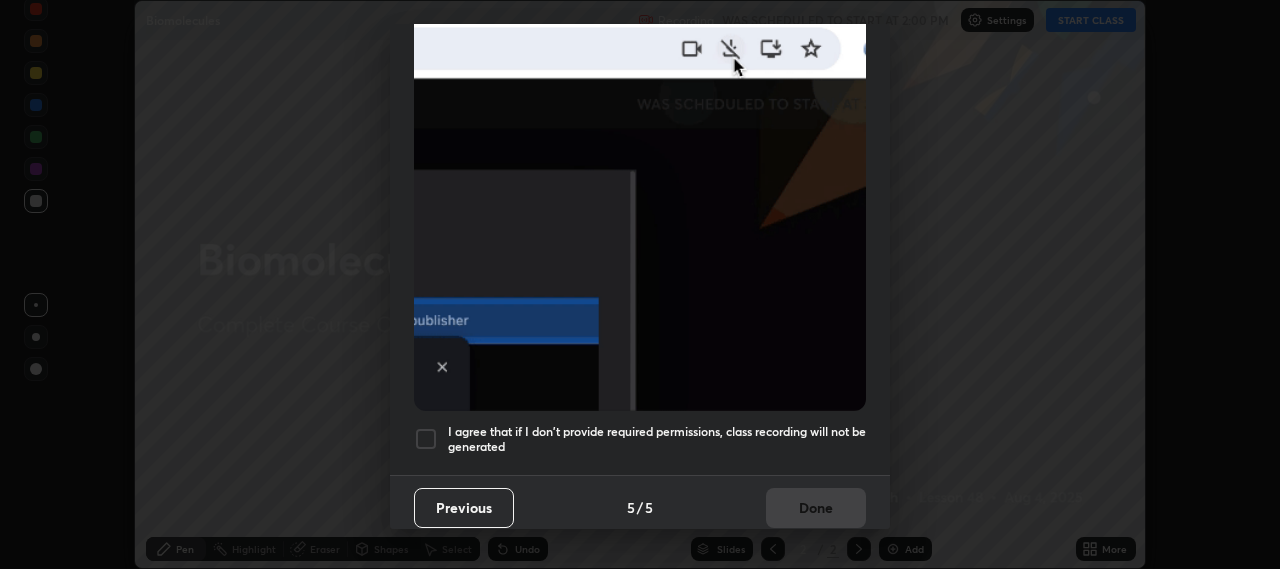 click at bounding box center (426, 439) 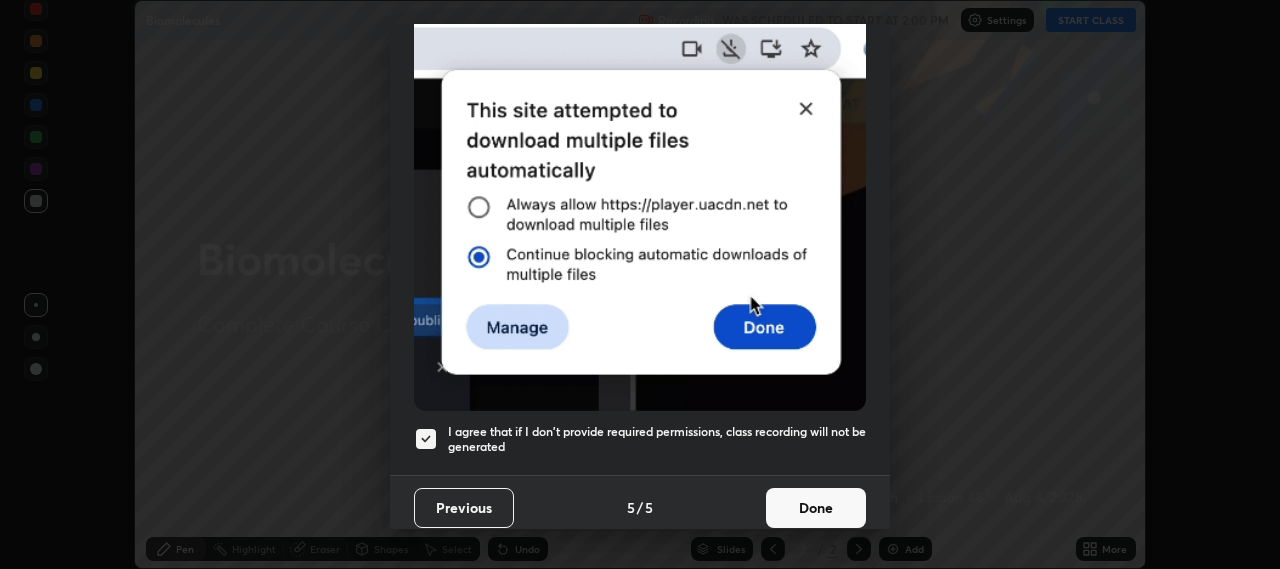 click on "Done" at bounding box center (816, 508) 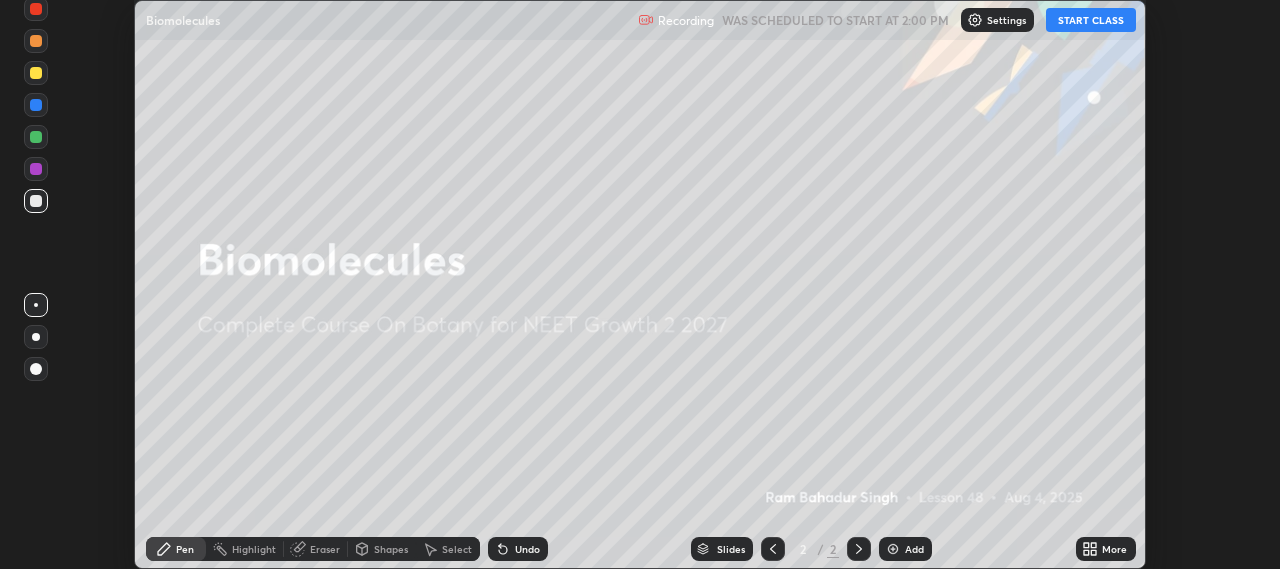 click on "START CLASS" at bounding box center (1091, 20) 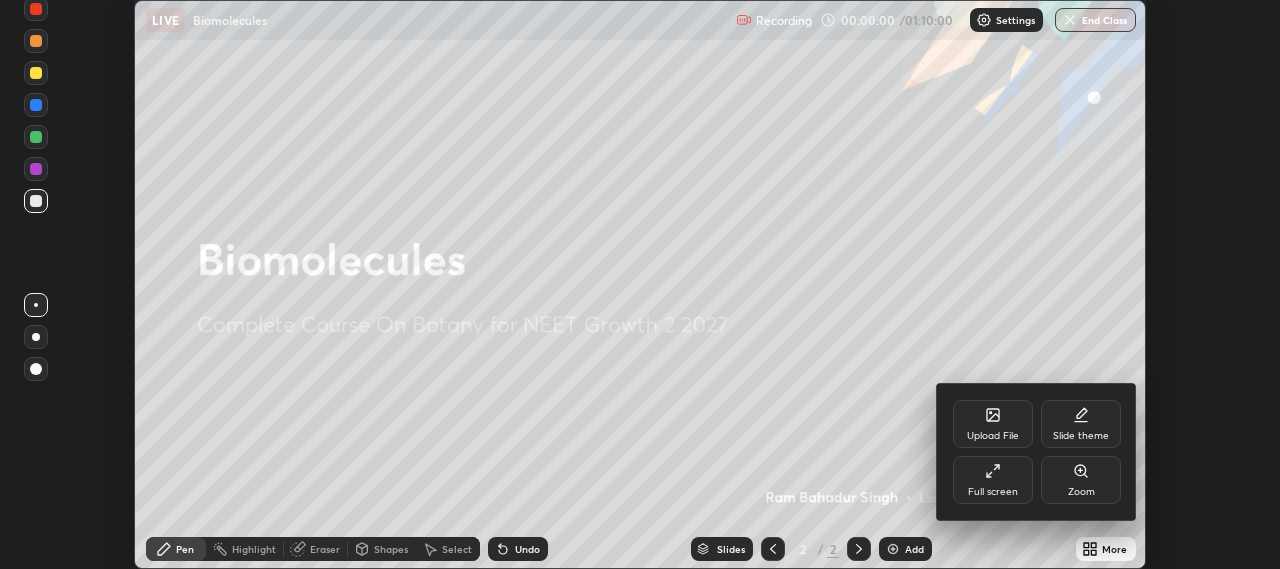 click on "Full screen" at bounding box center (993, 480) 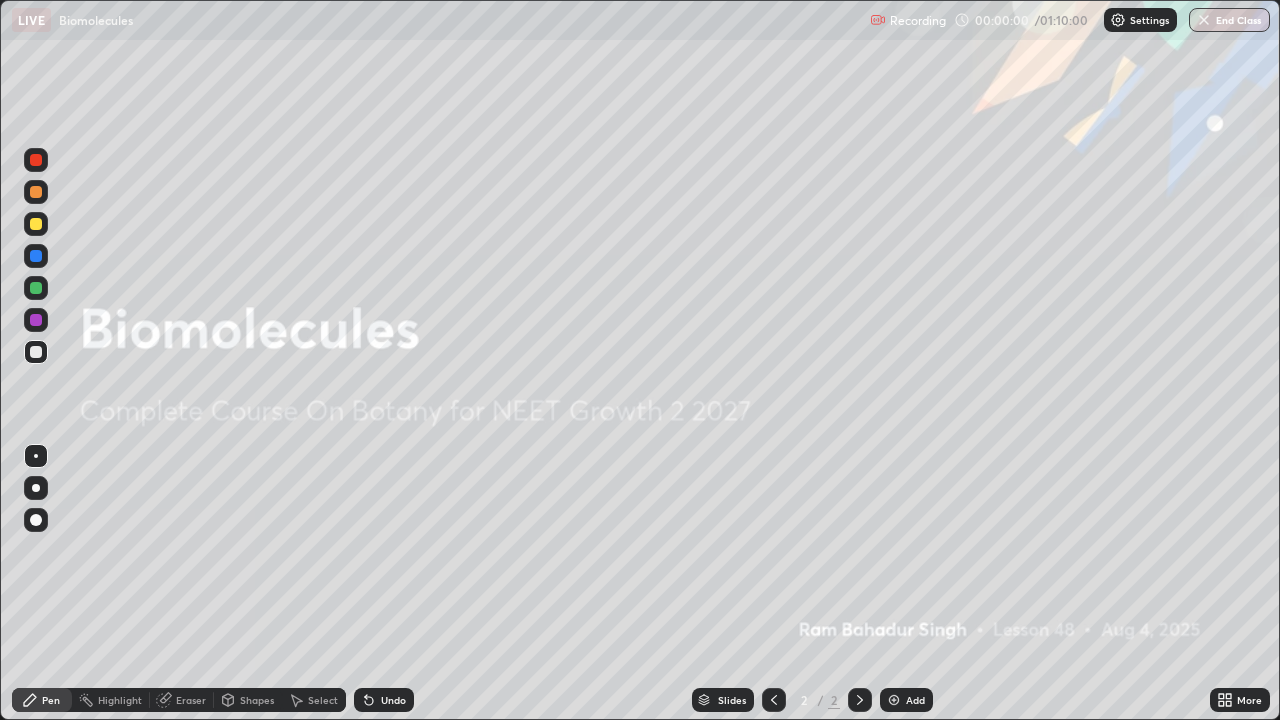 scroll, scrollTop: 99280, scrollLeft: 98720, axis: both 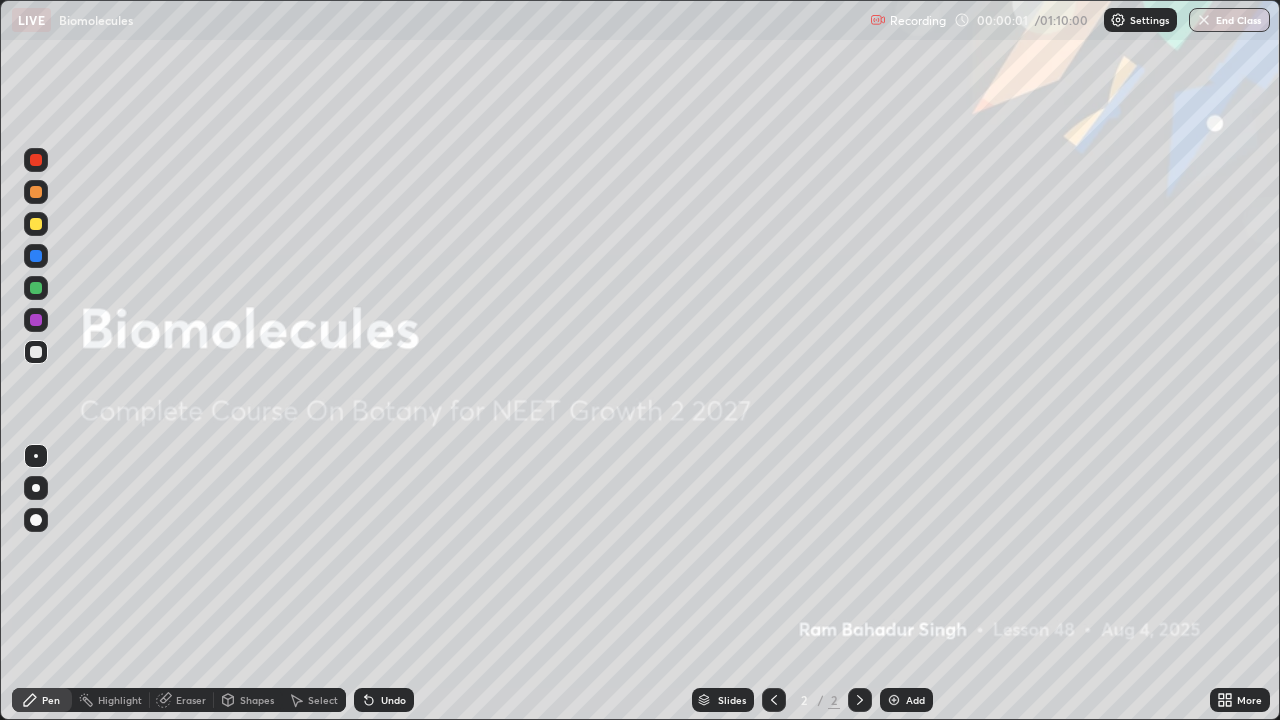 click on "Add" at bounding box center (906, 700) 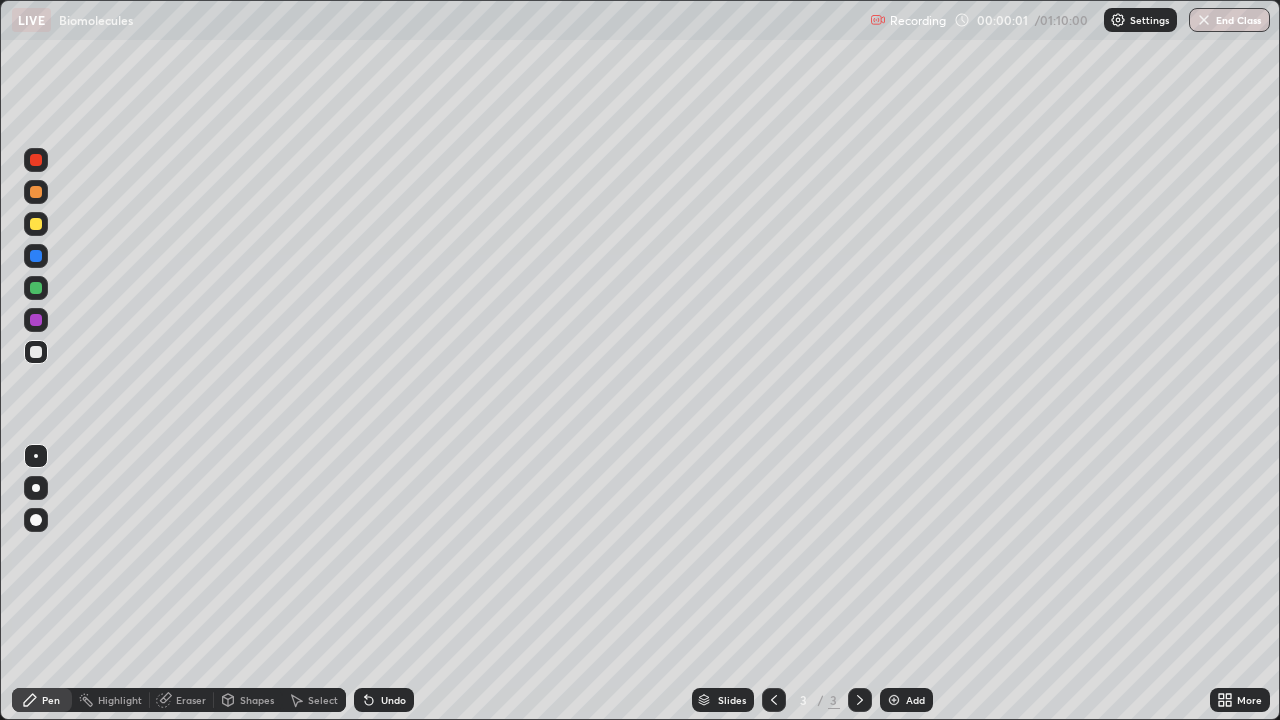 click at bounding box center [894, 700] 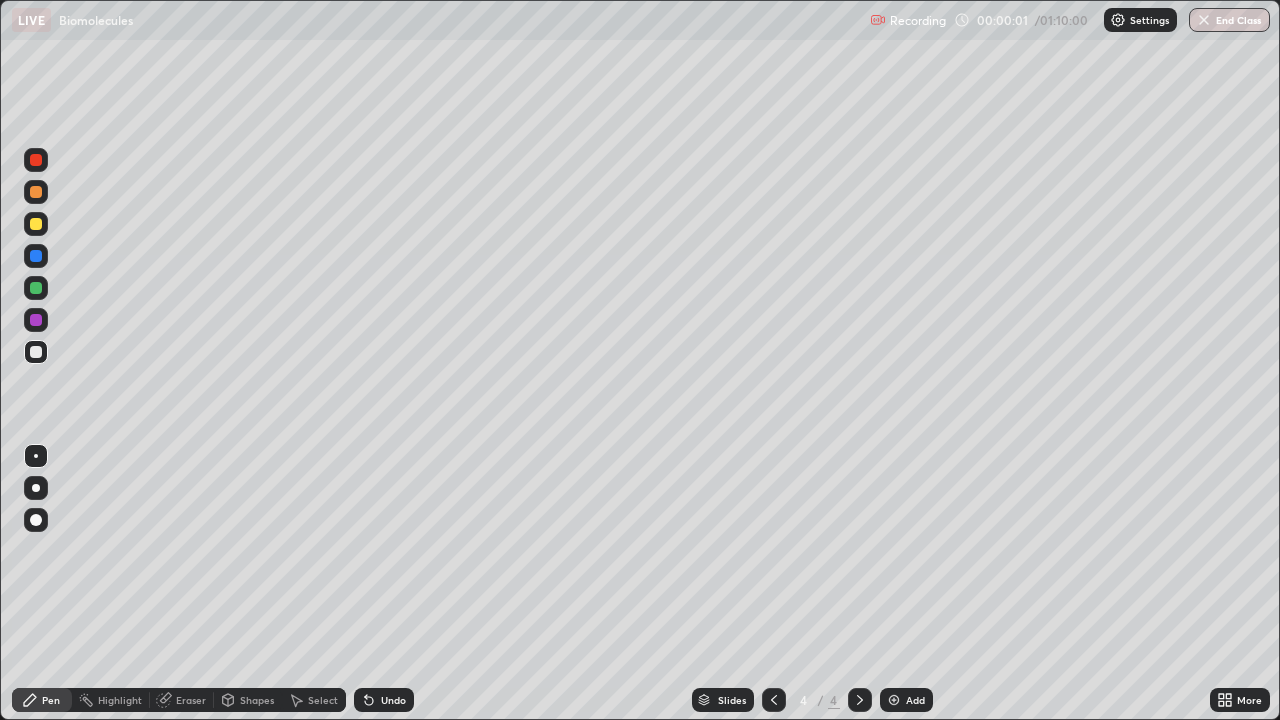 click at bounding box center (894, 700) 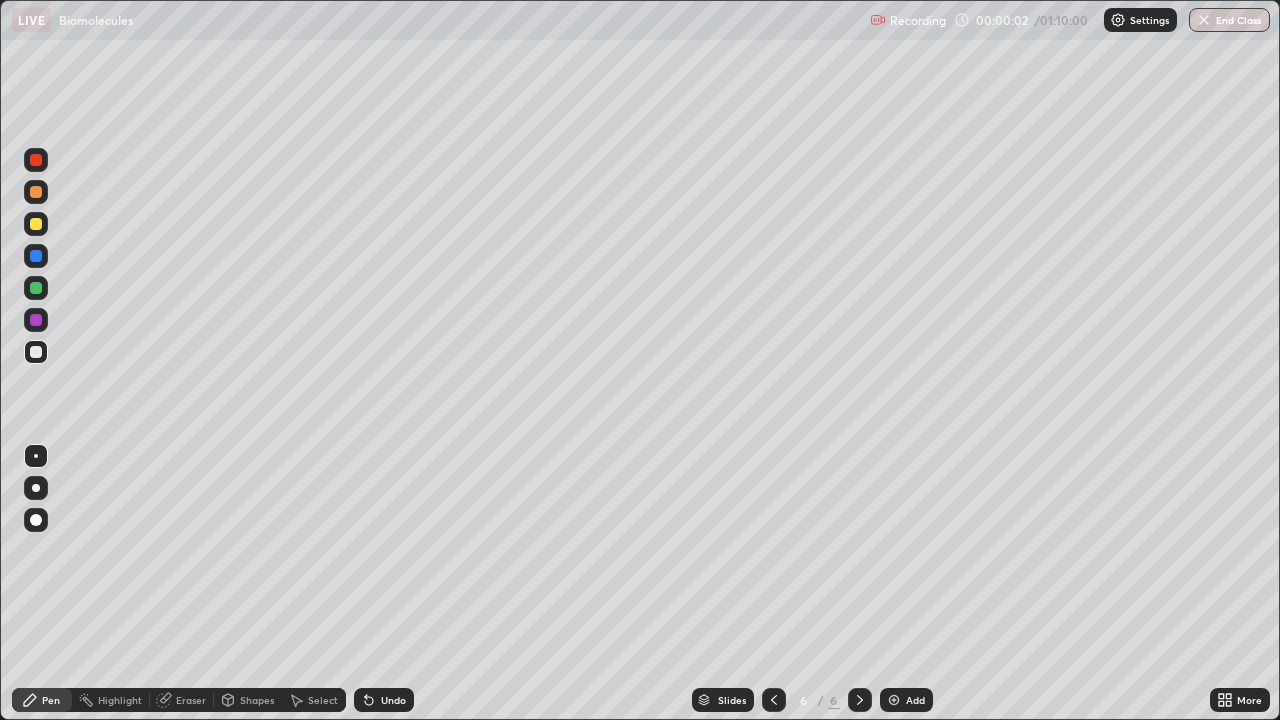 click at bounding box center [894, 700] 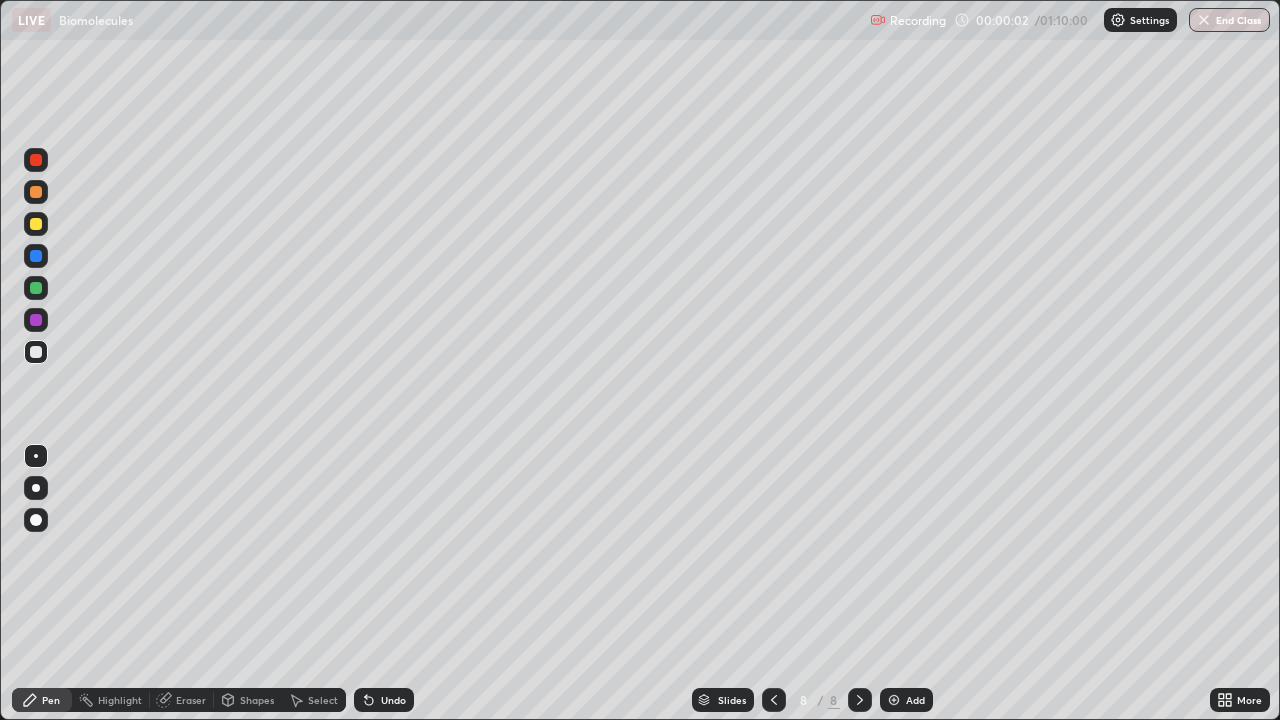 click at bounding box center [894, 700] 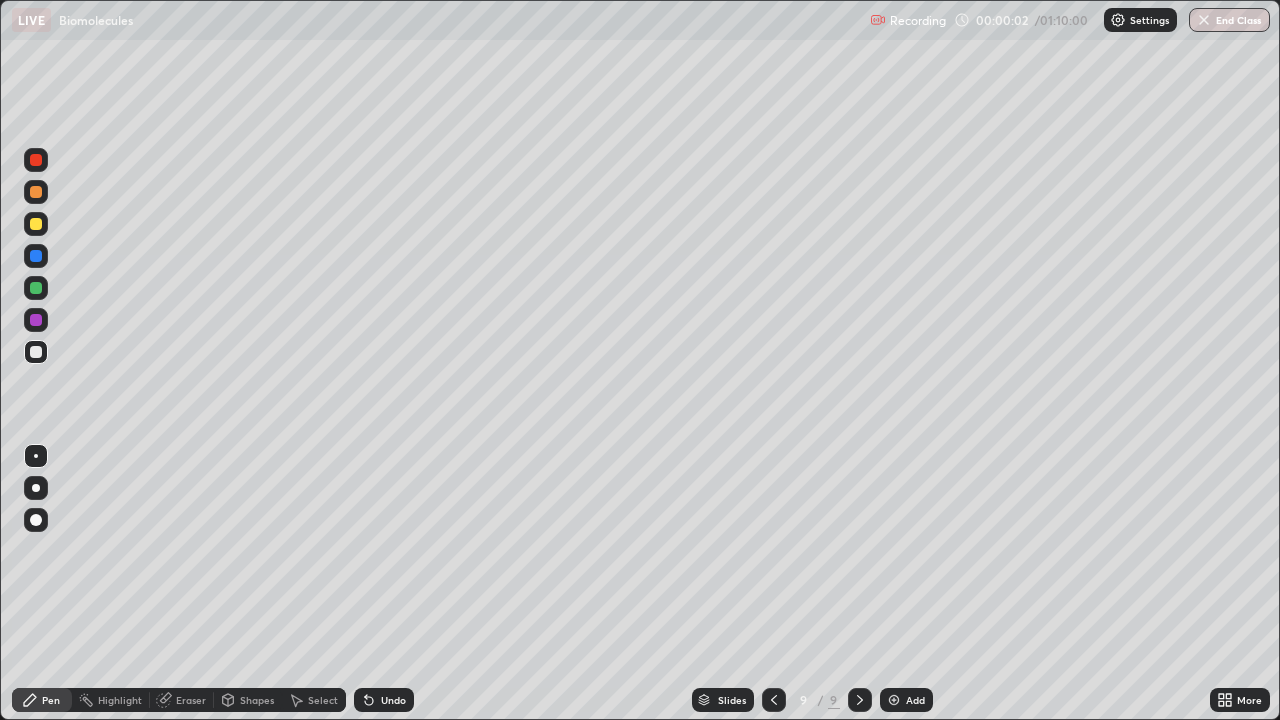 click on "Add" at bounding box center (906, 700) 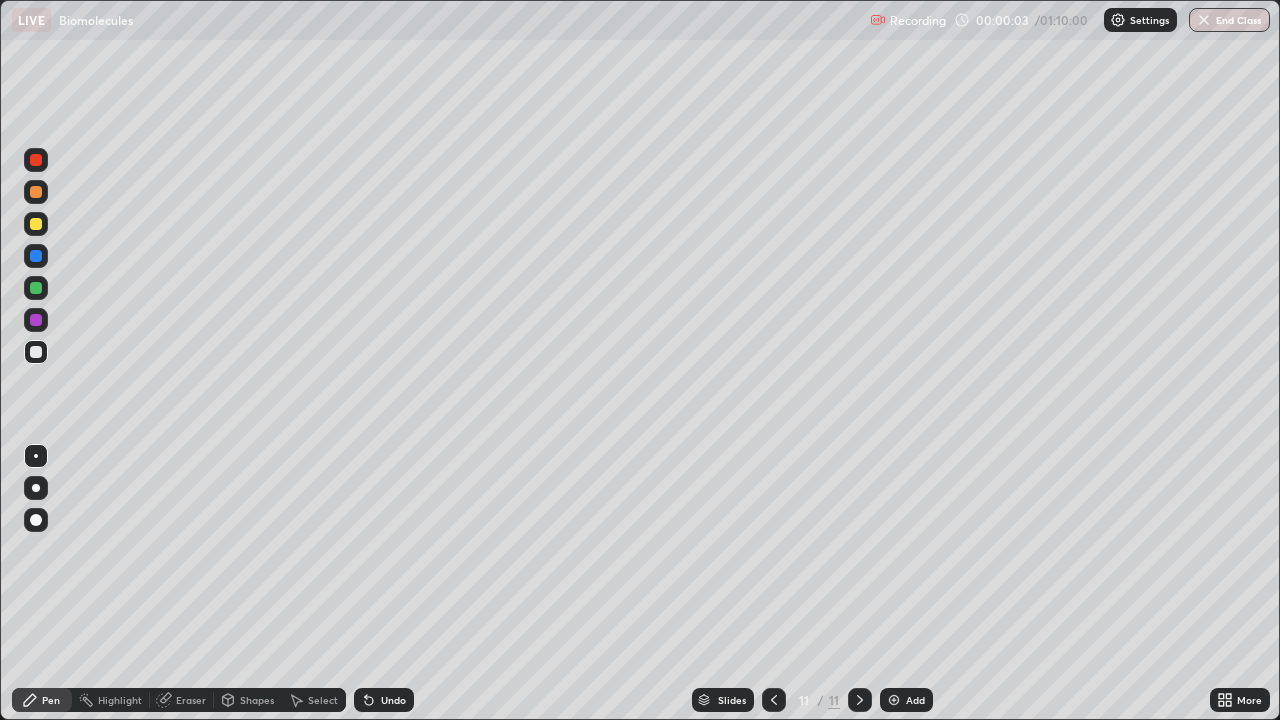 click 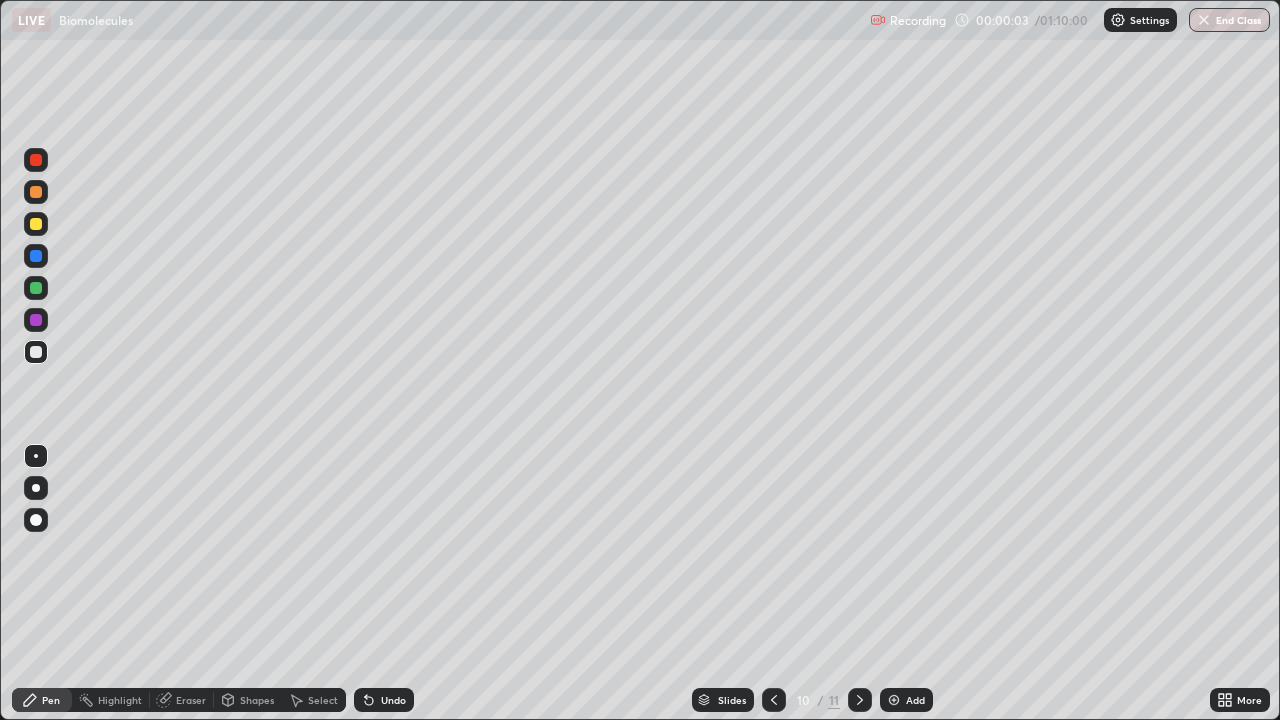 click 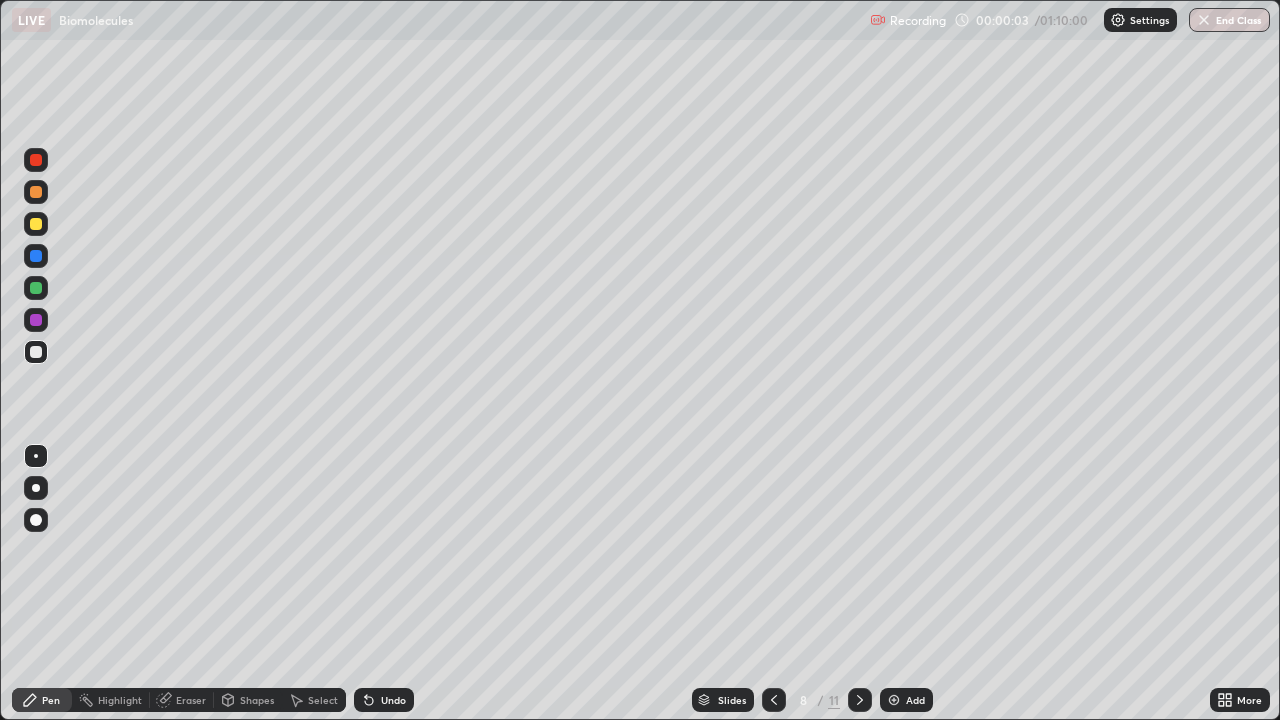 click 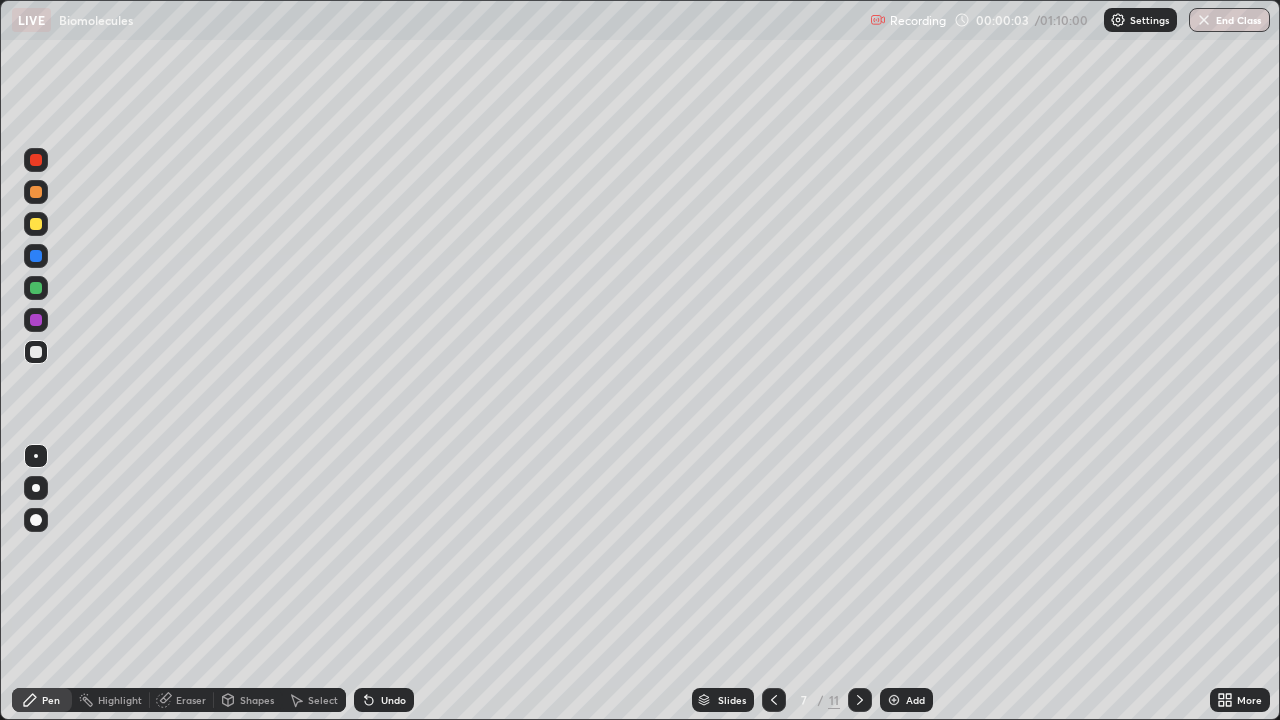 click 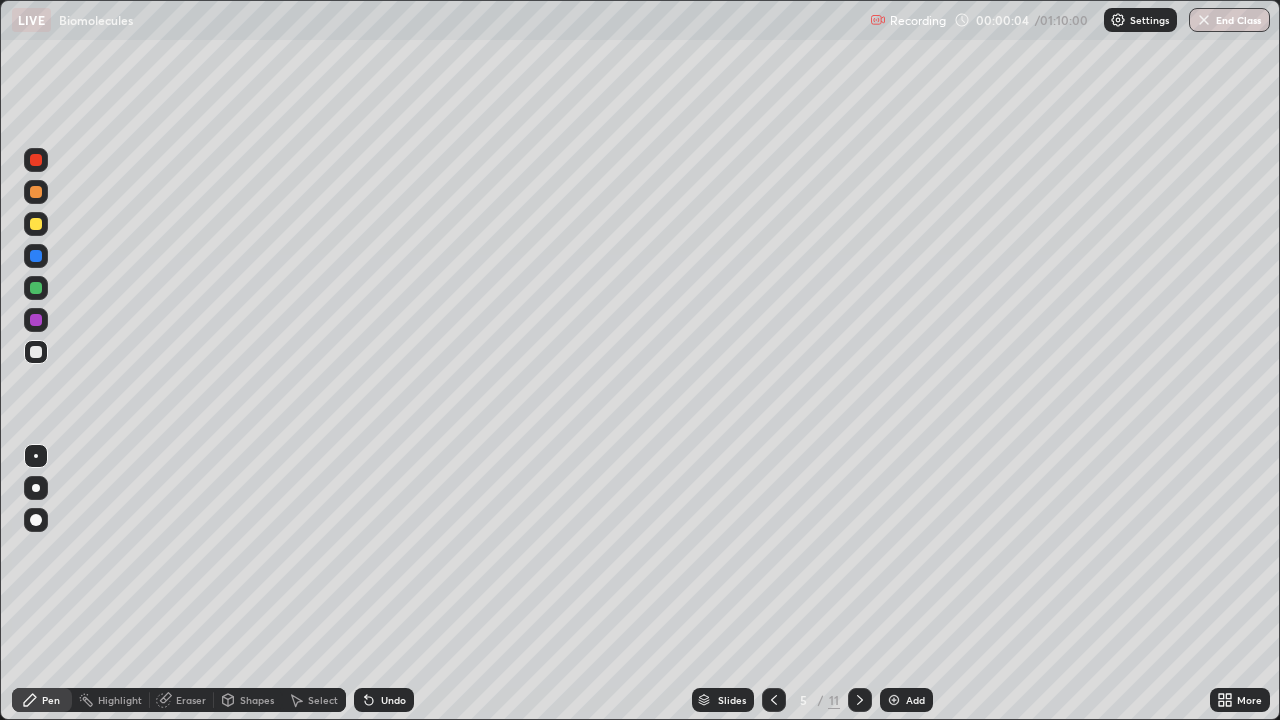 click 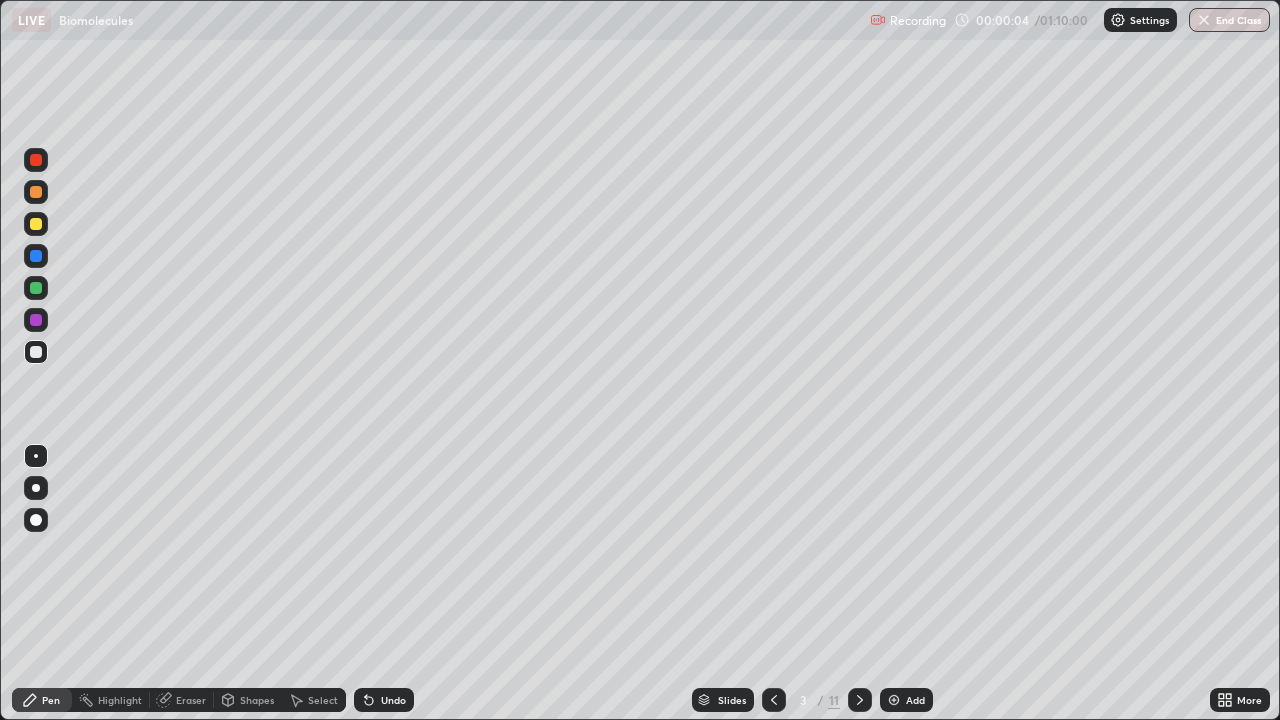 click 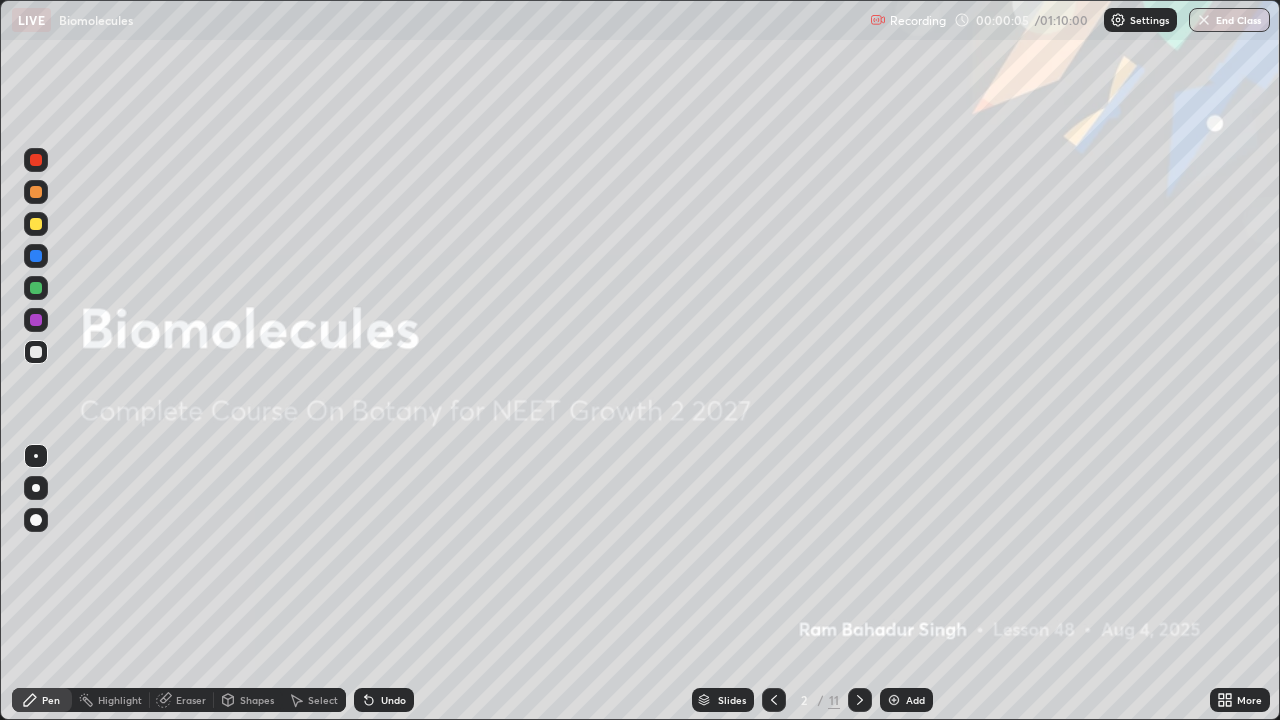 click 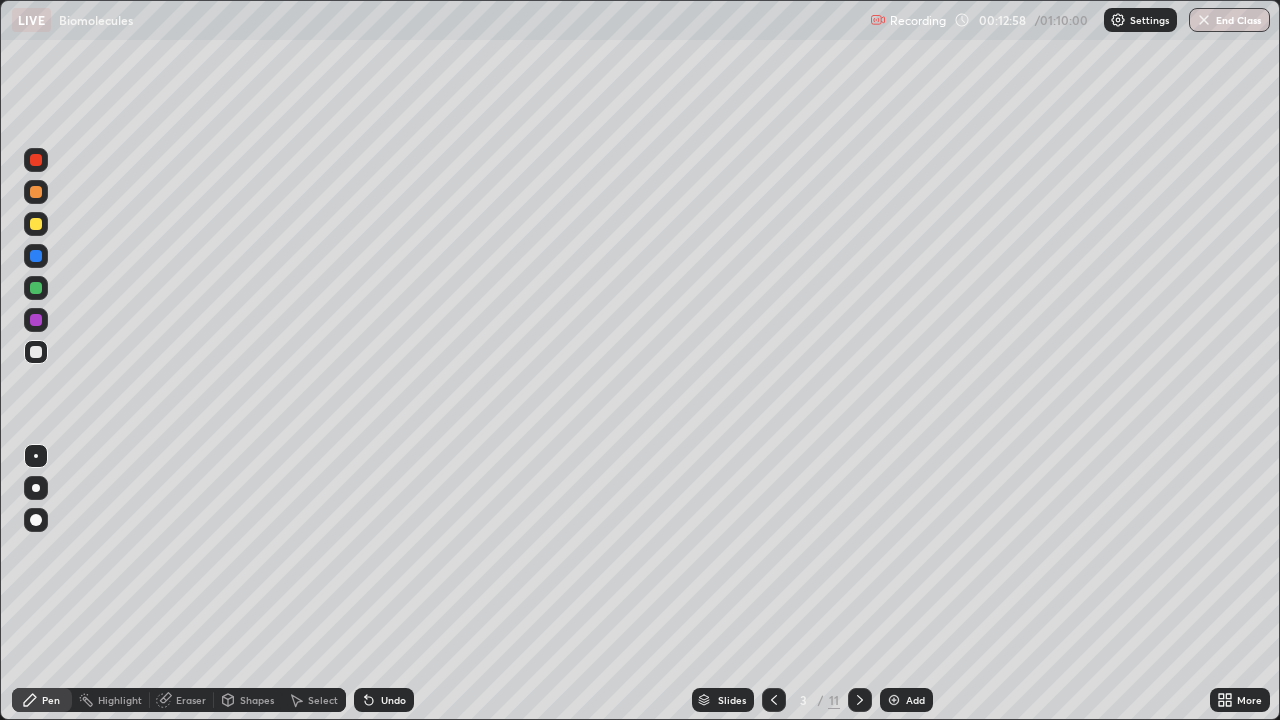 click at bounding box center [36, 224] 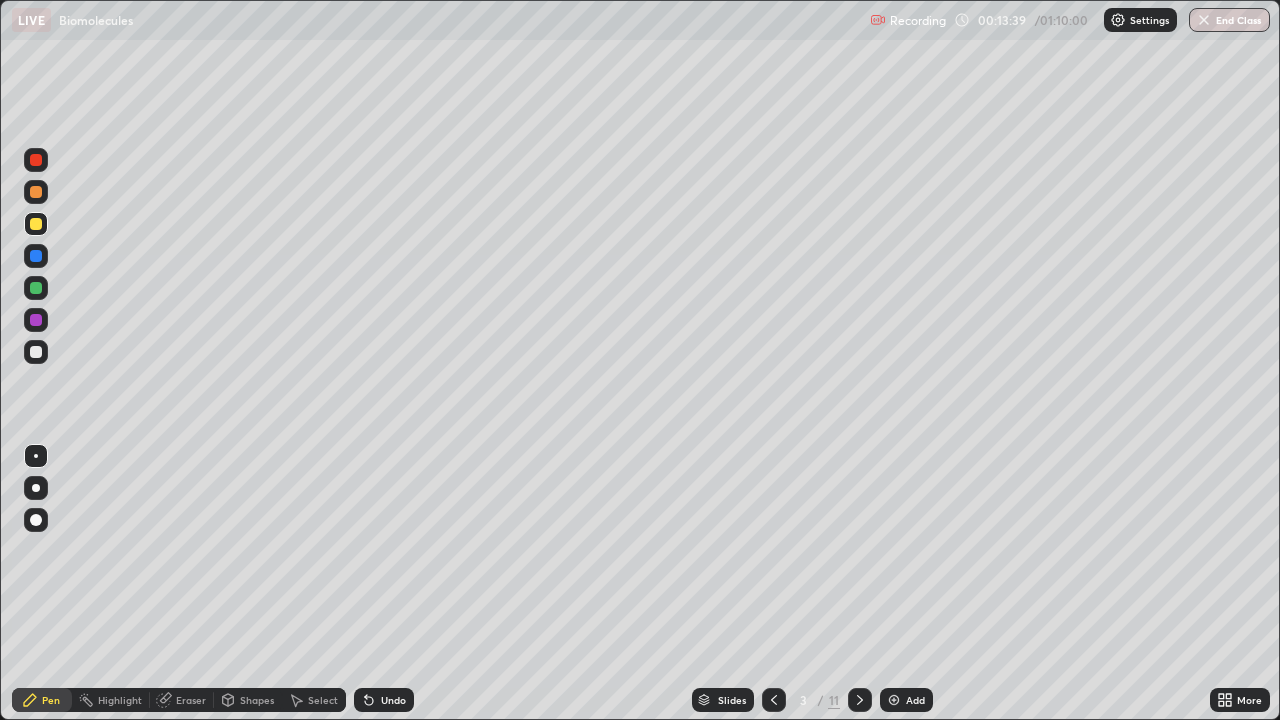 click at bounding box center [36, 288] 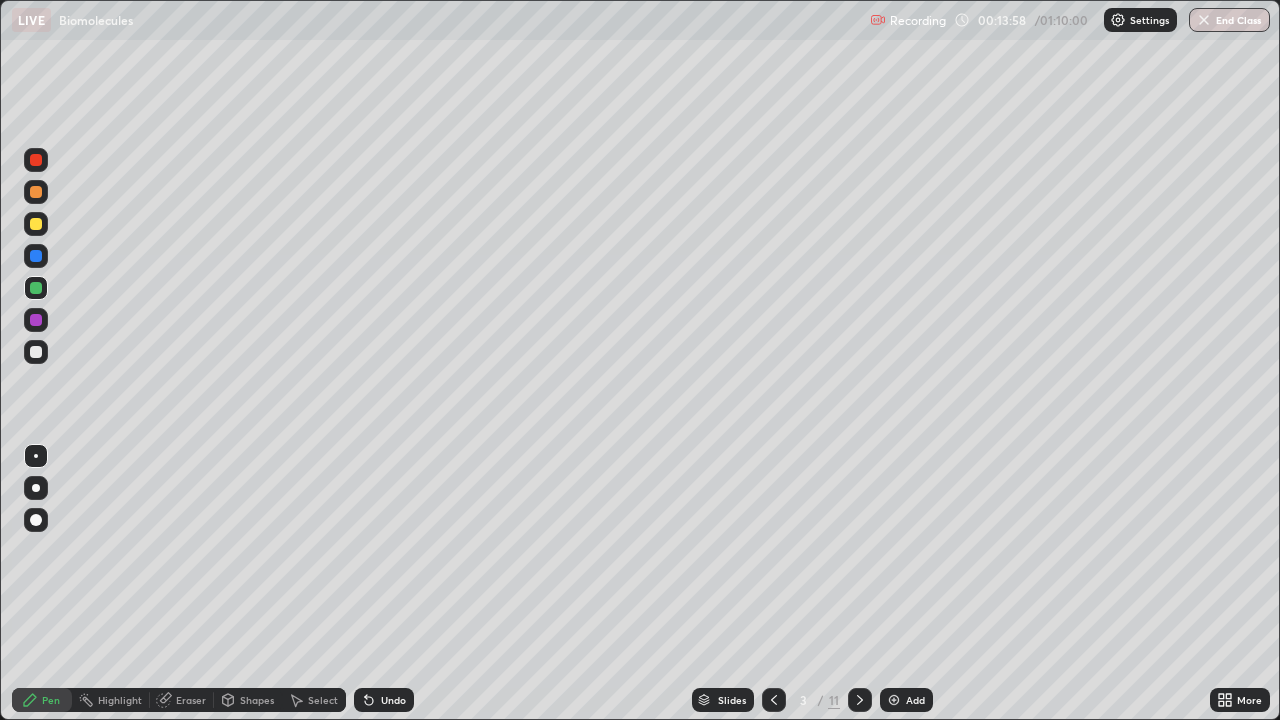 click at bounding box center (36, 224) 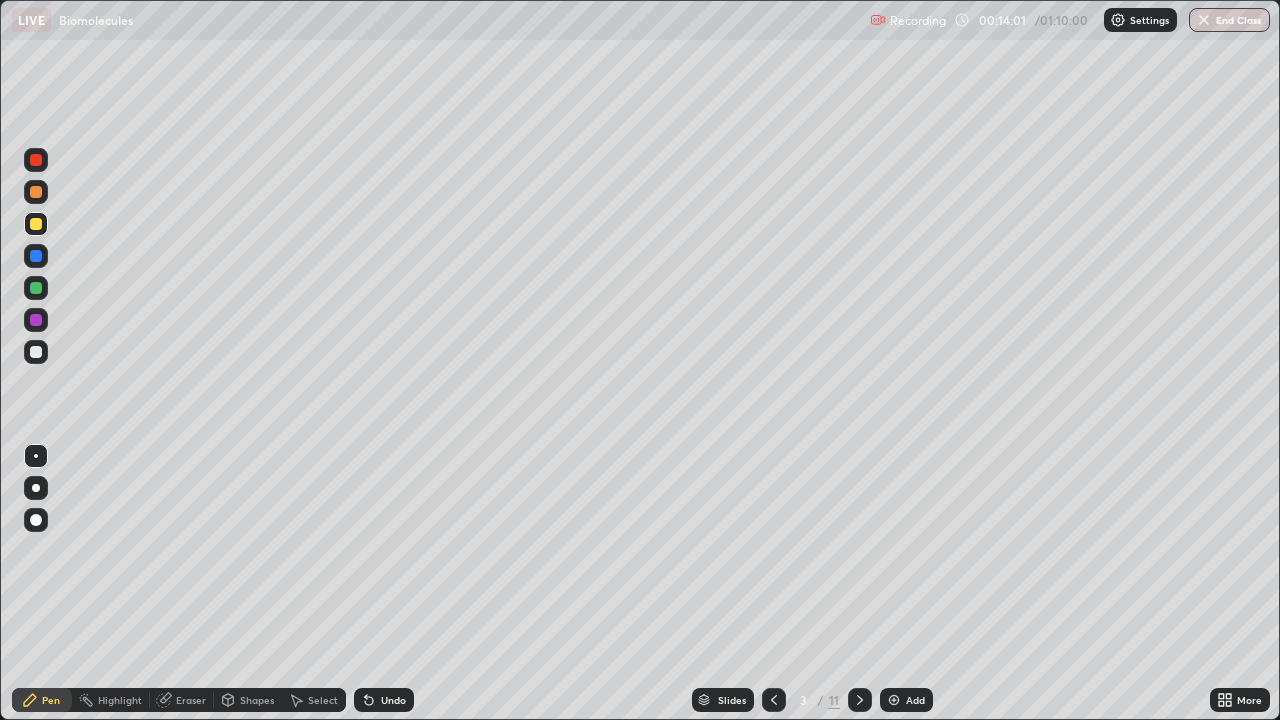 click at bounding box center (860, 700) 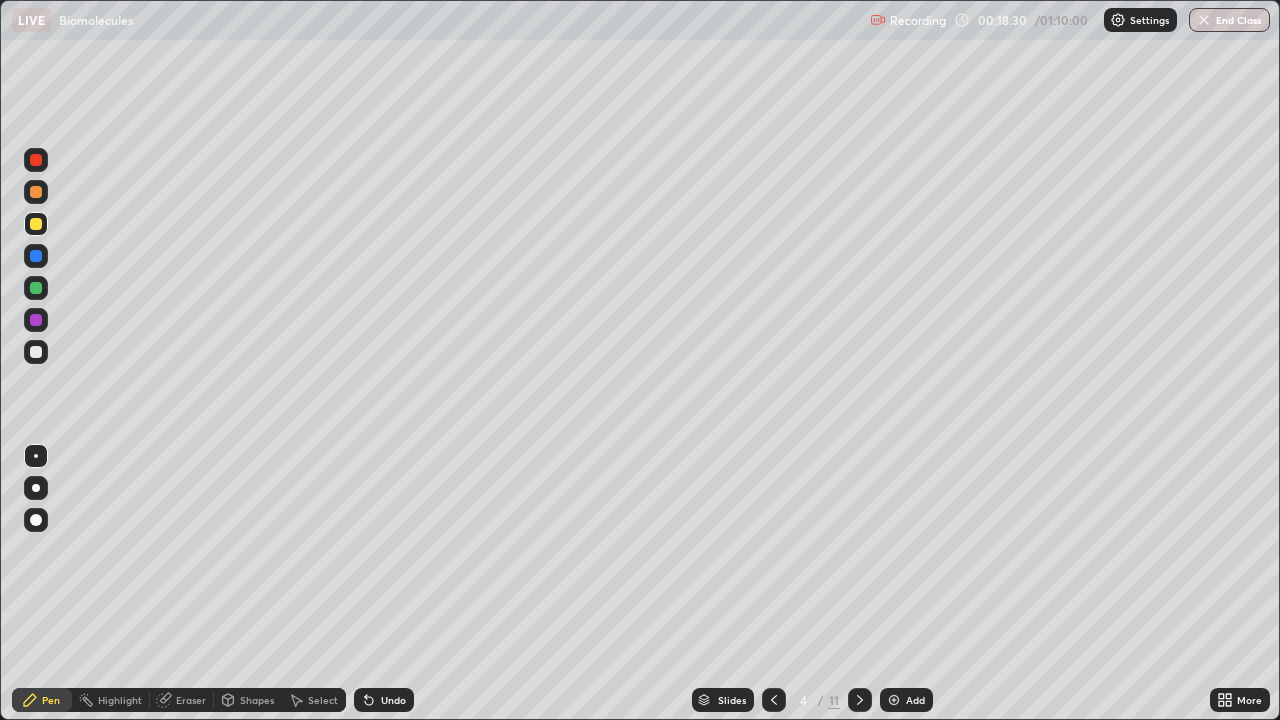 click 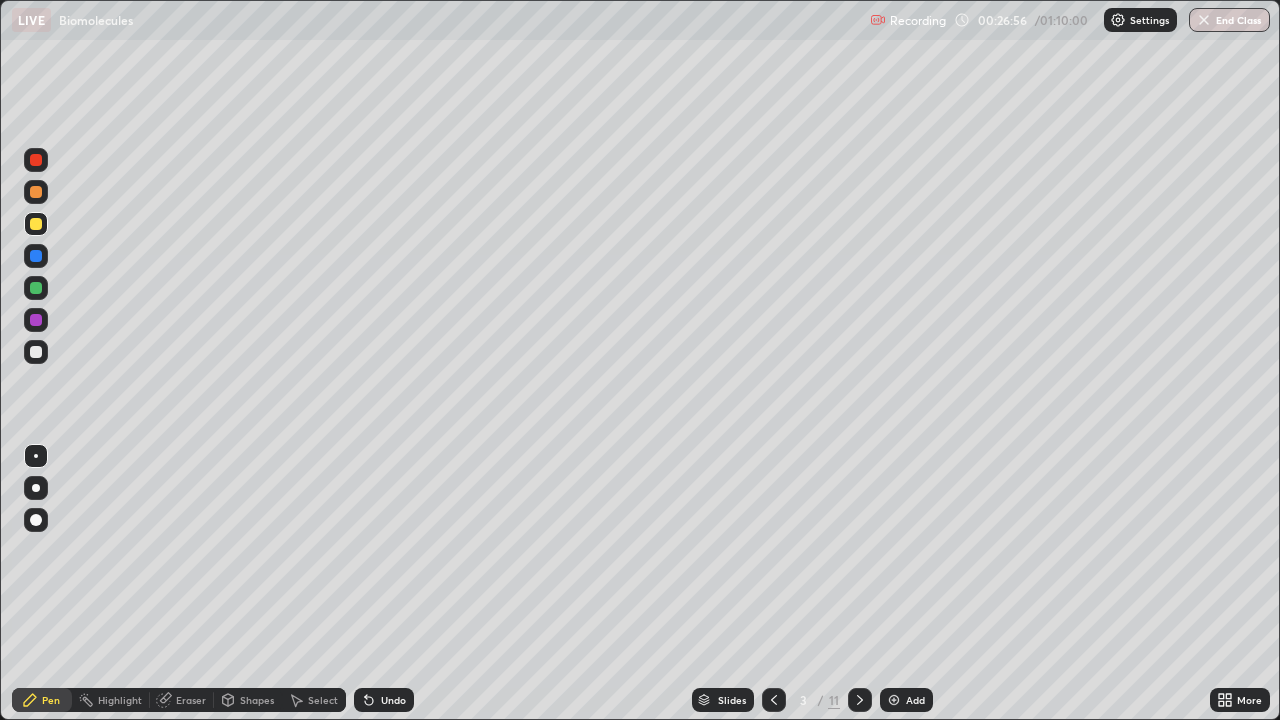 click on "Pen" at bounding box center (51, 700) 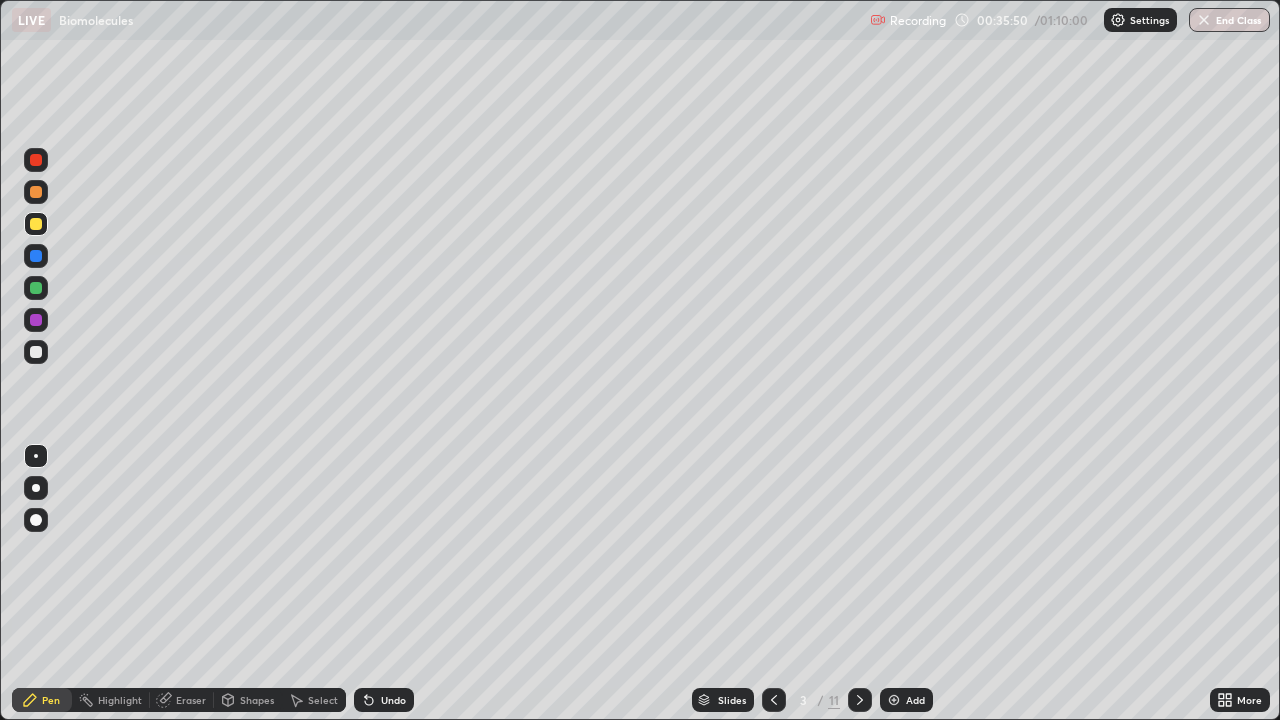 click on "Recording" at bounding box center (908, 20) 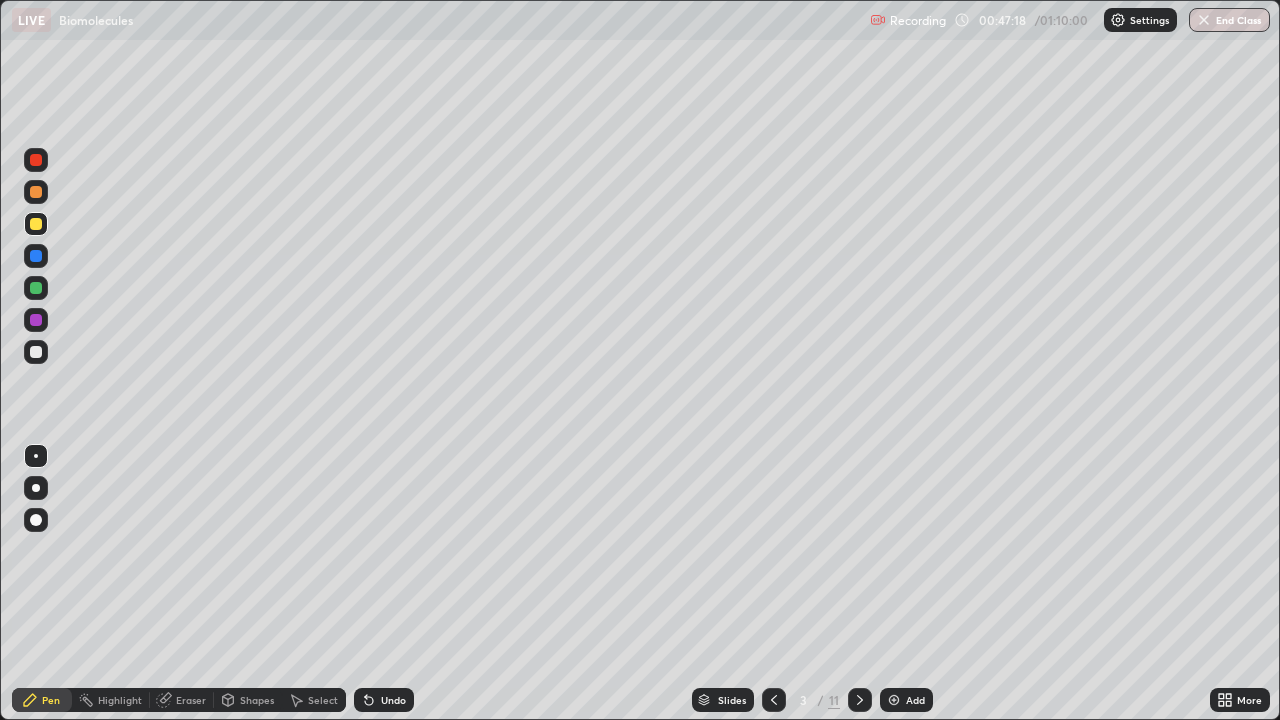 click at bounding box center (36, 288) 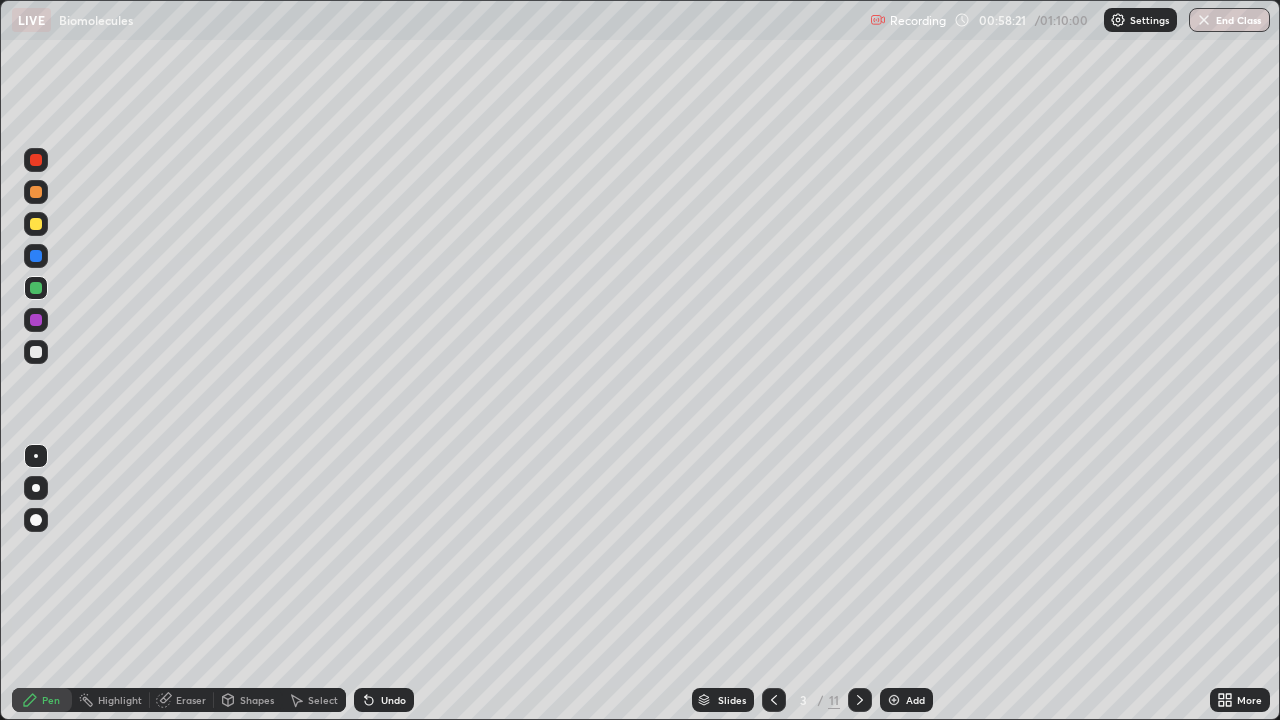 click 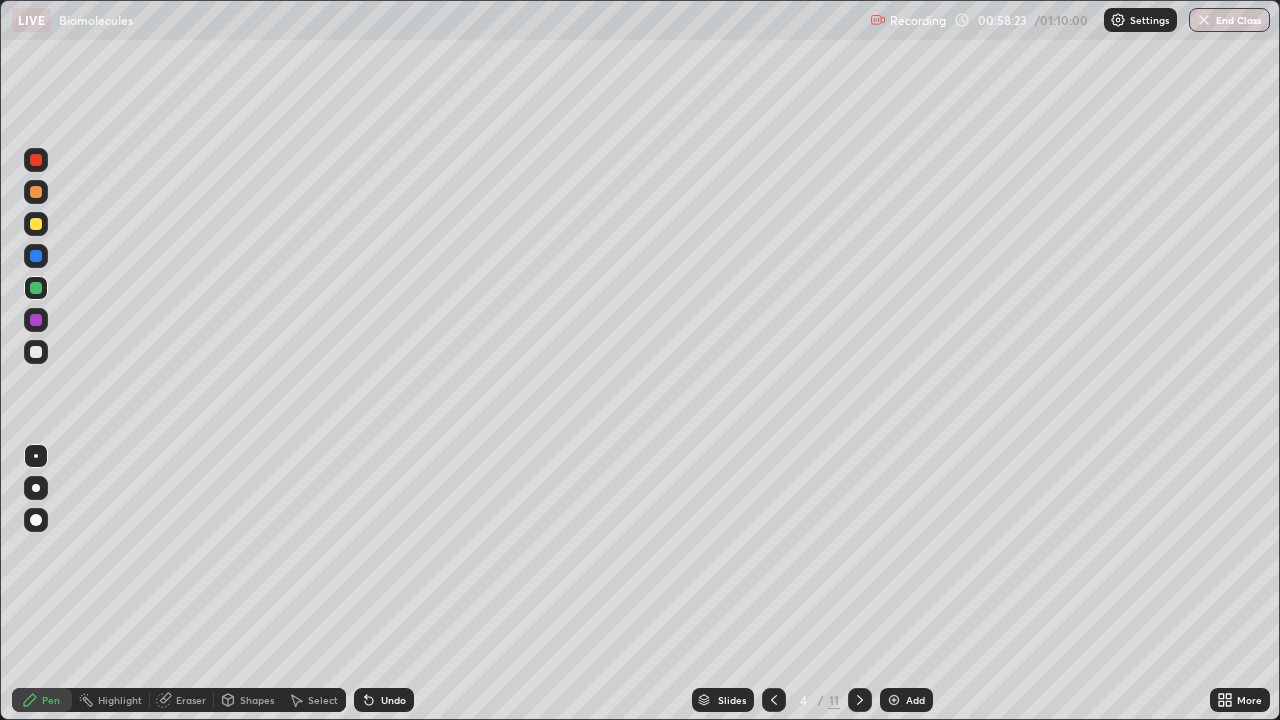click 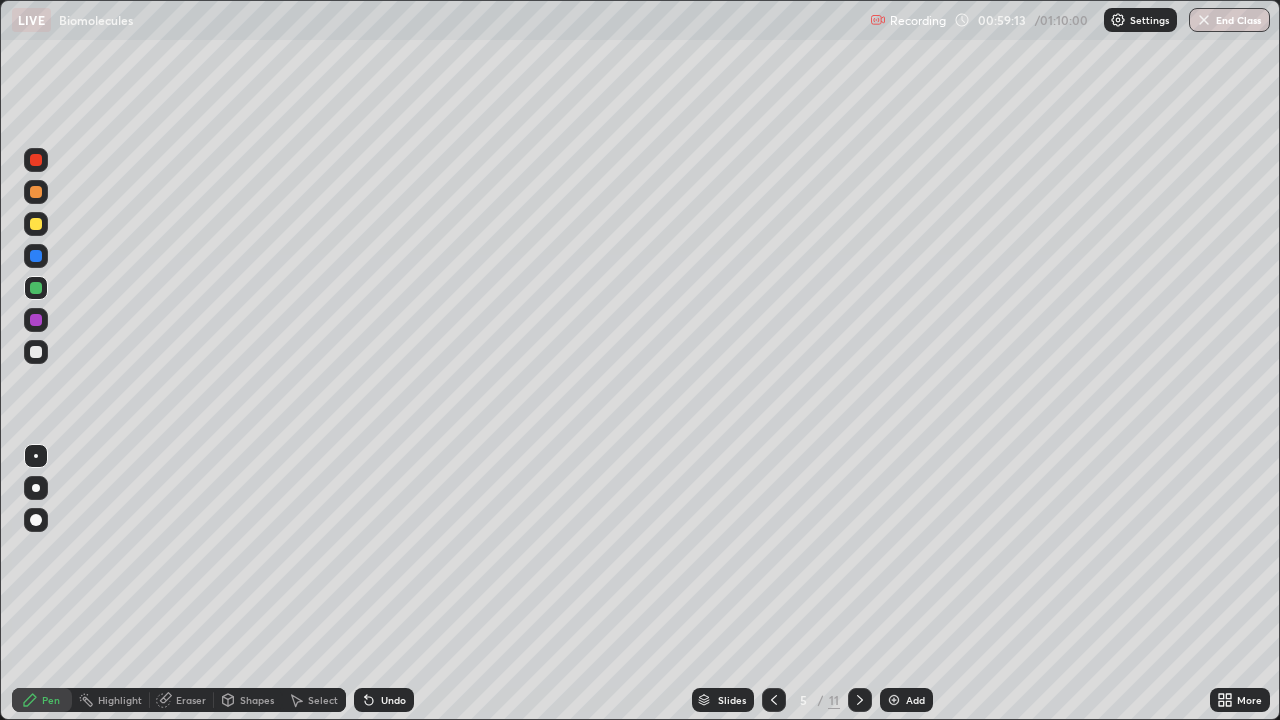 click at bounding box center [36, 224] 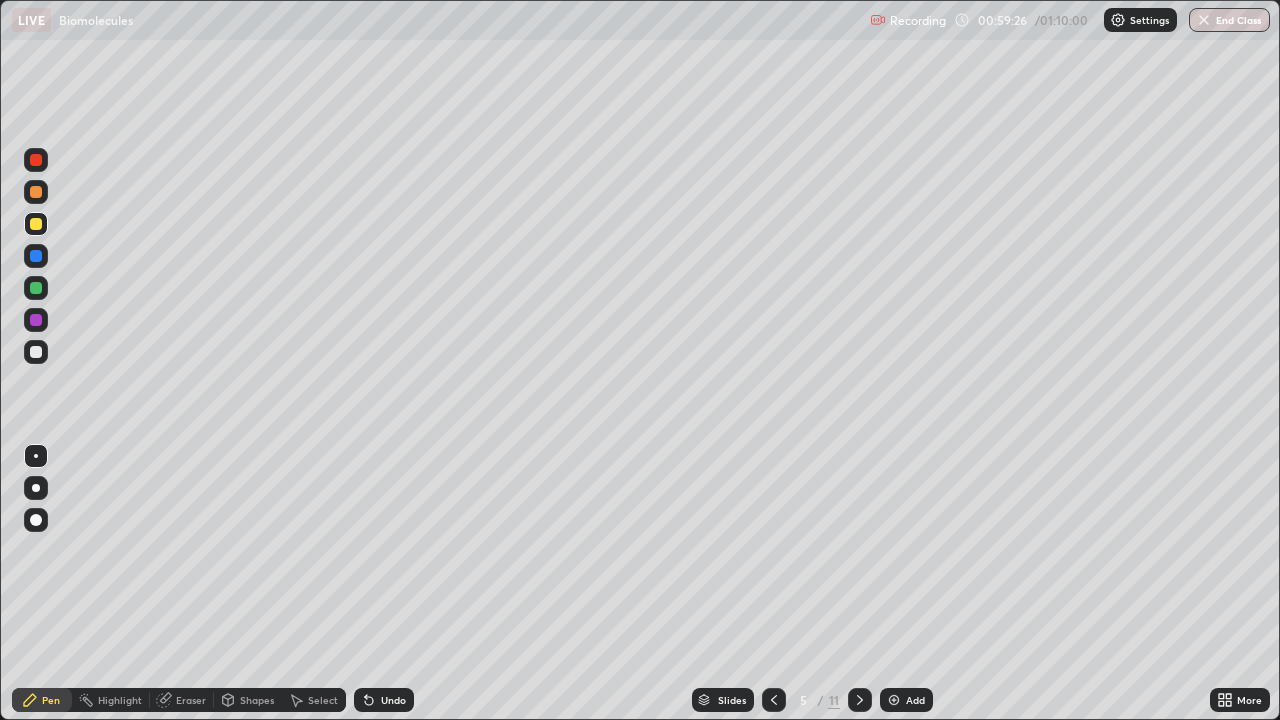 click on "Eraser" at bounding box center (191, 700) 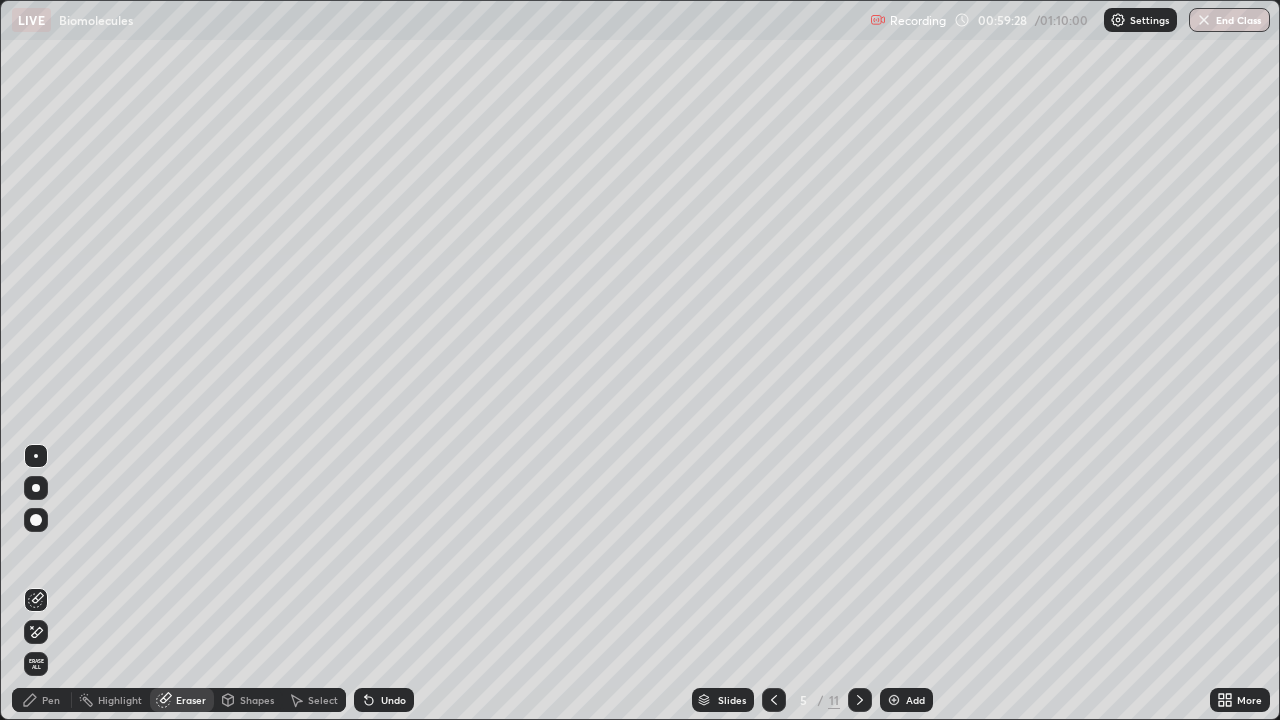 click on "Pen" at bounding box center (42, 700) 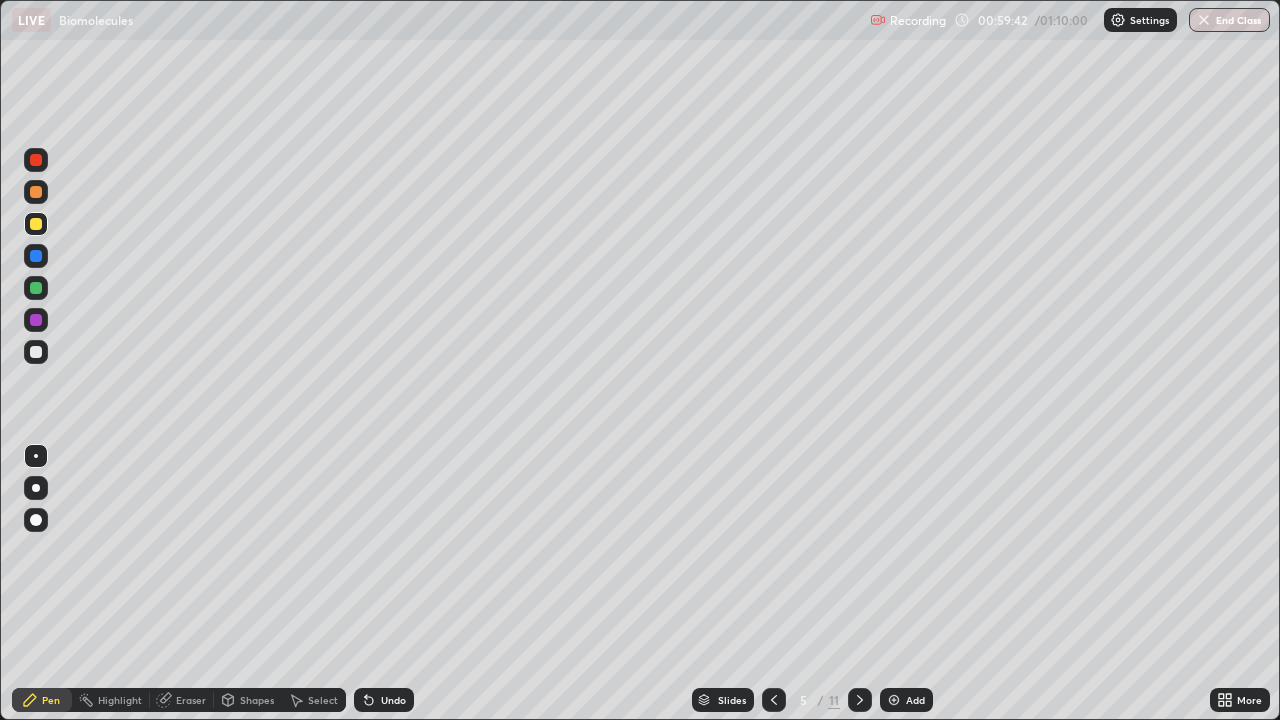 click on "Highlight" at bounding box center (120, 700) 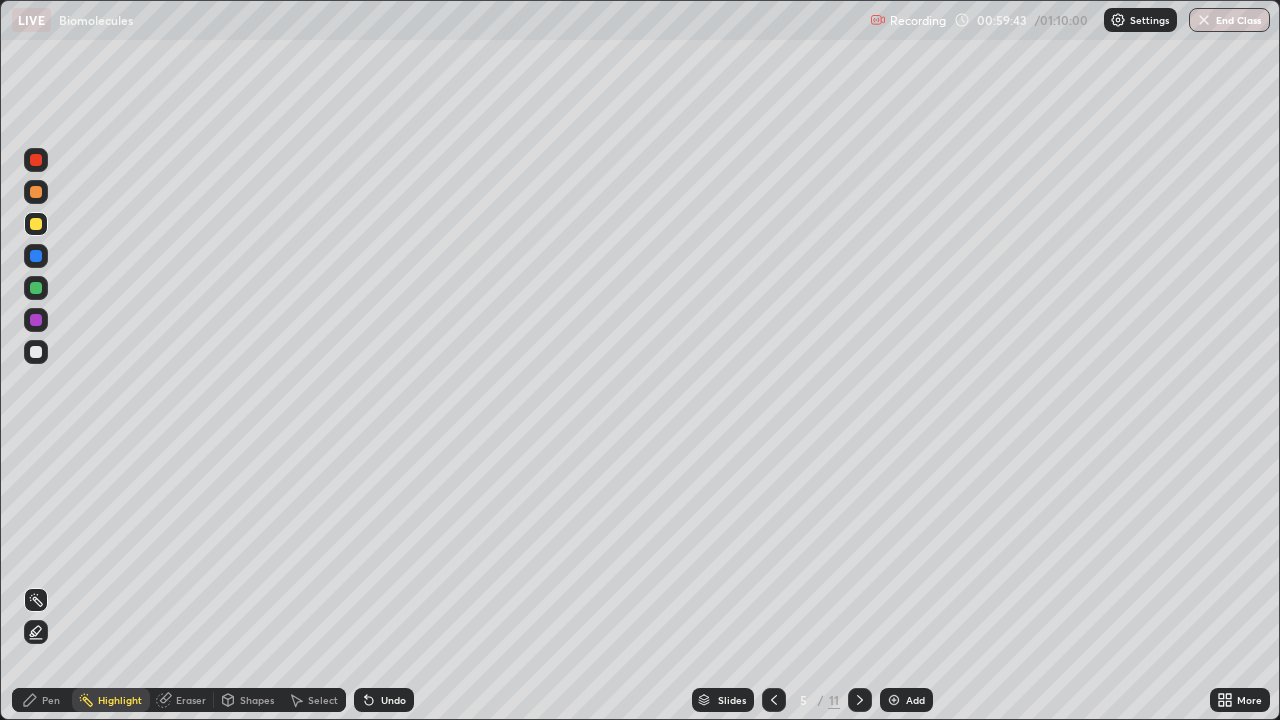 click 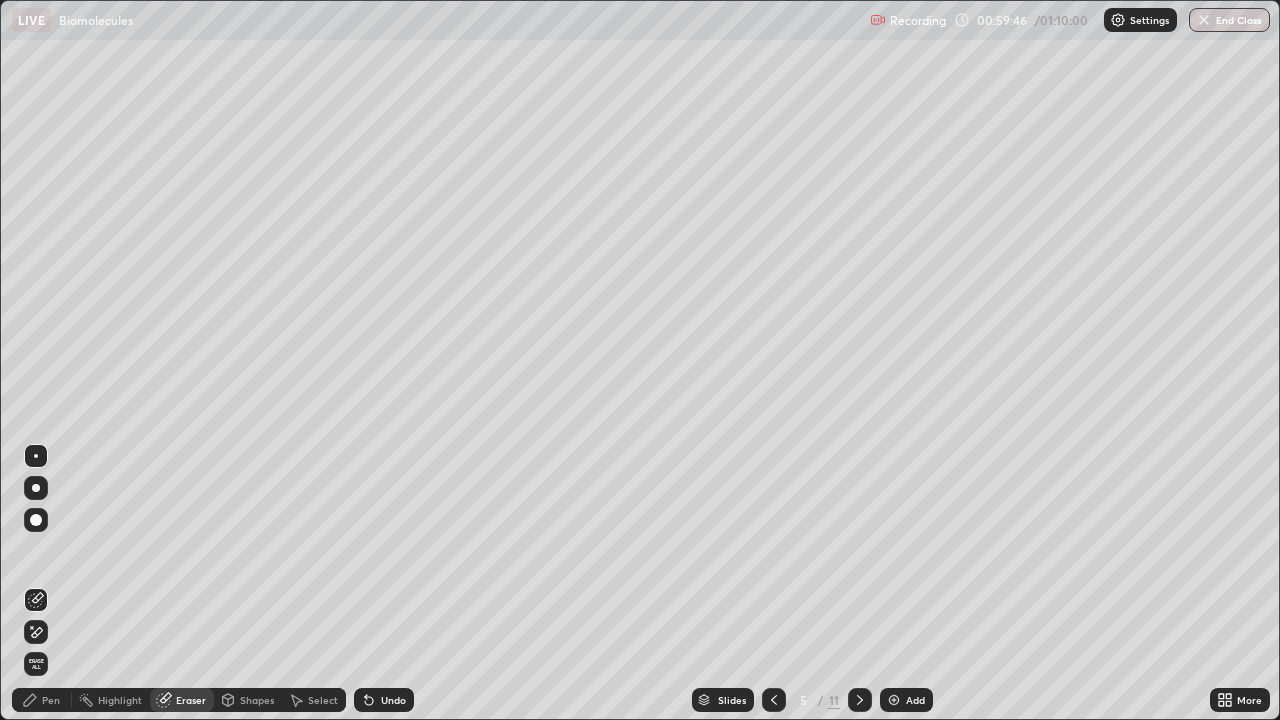 click on "Pen" at bounding box center [51, 700] 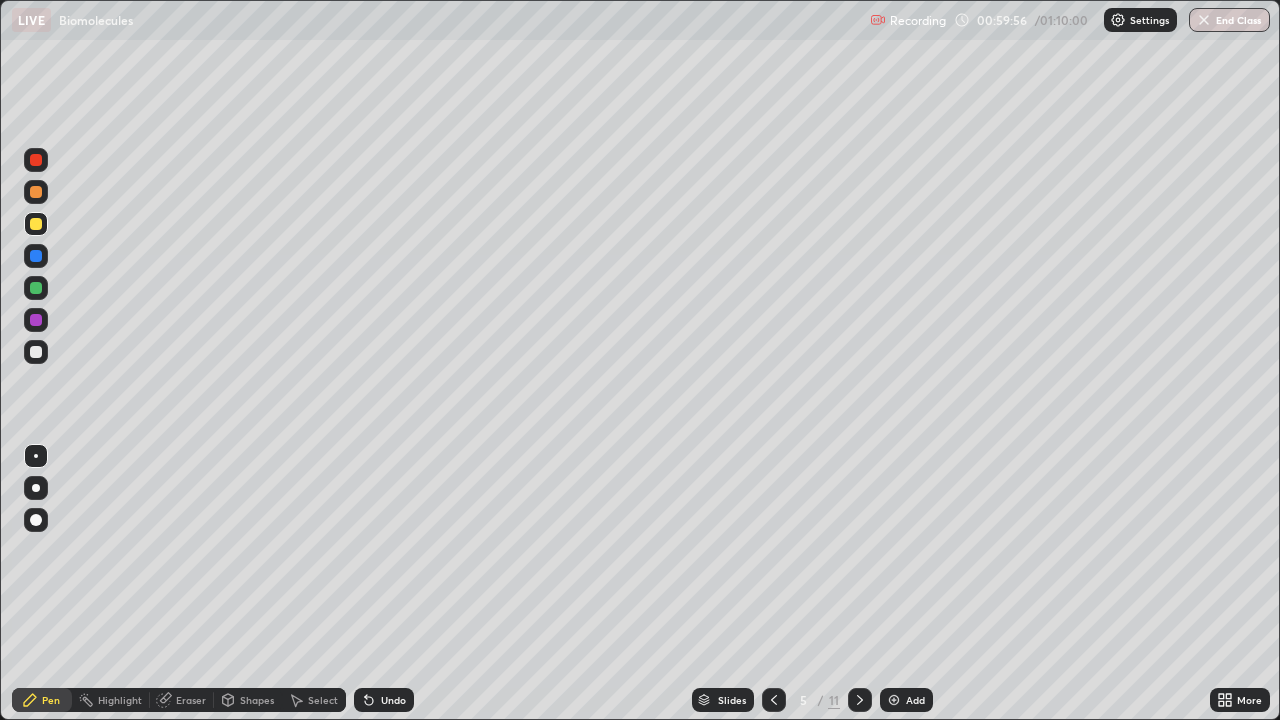 click at bounding box center (36, 288) 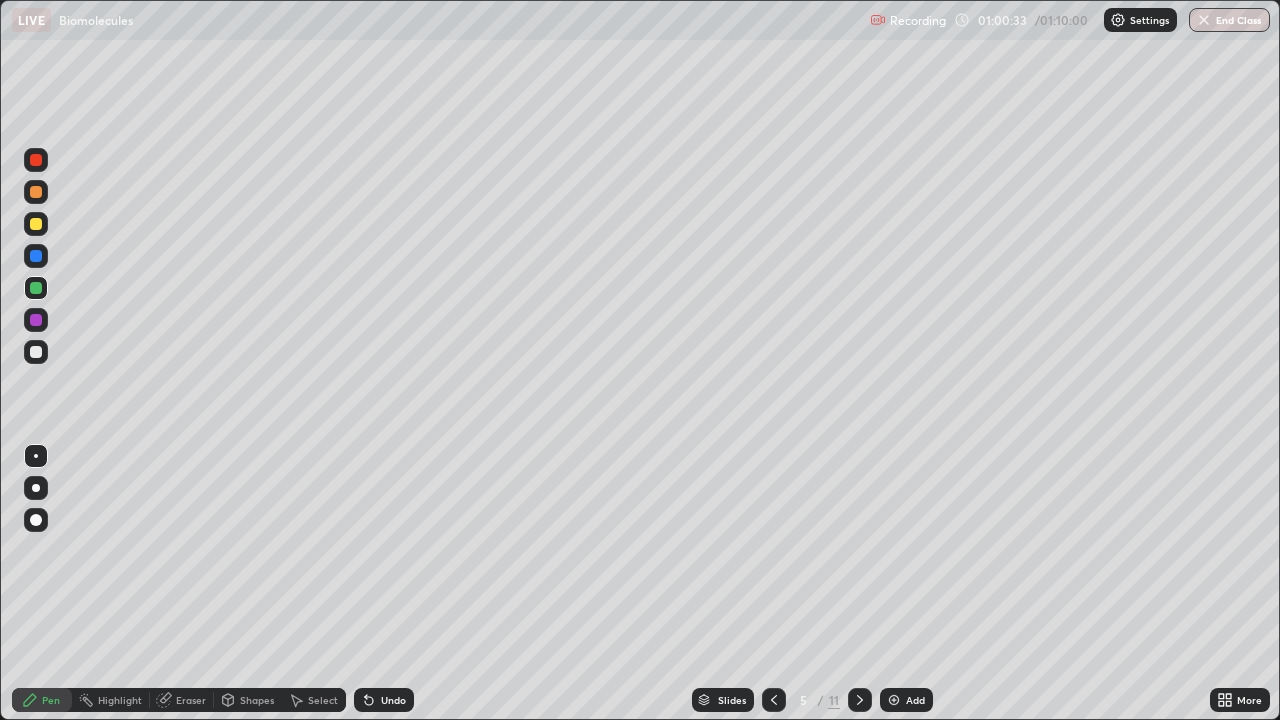click at bounding box center [36, 224] 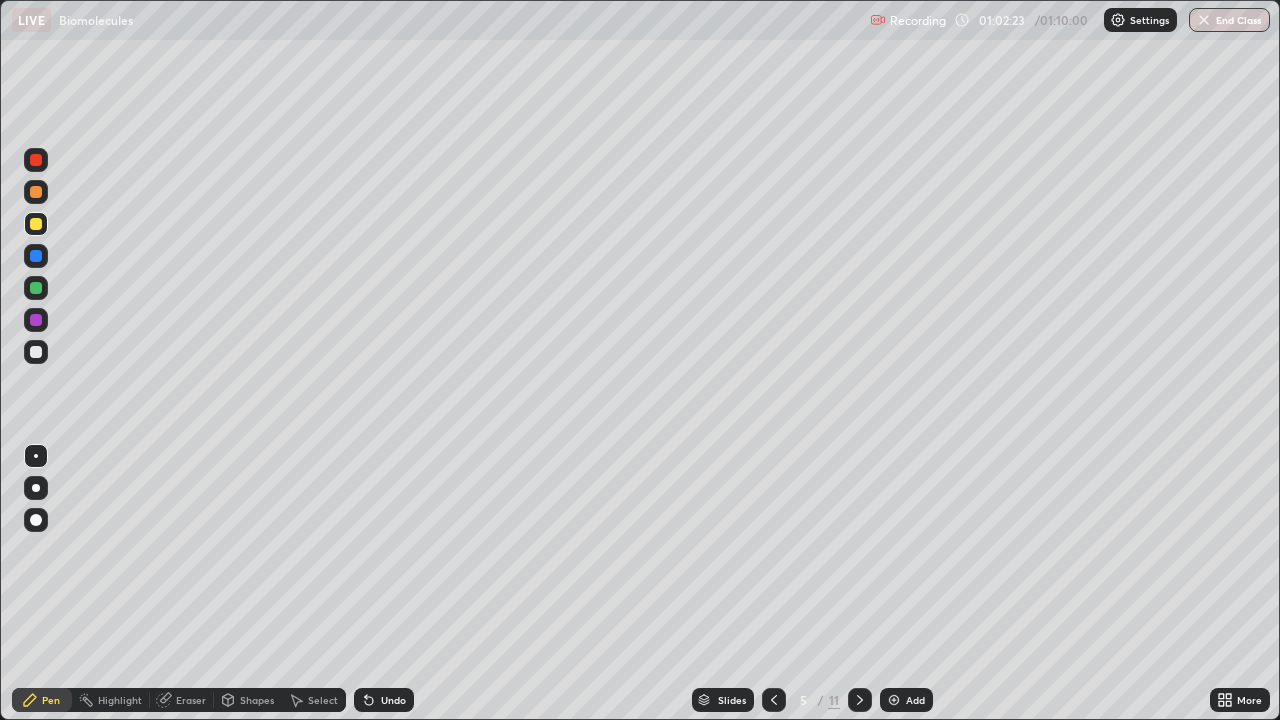 click at bounding box center (36, 288) 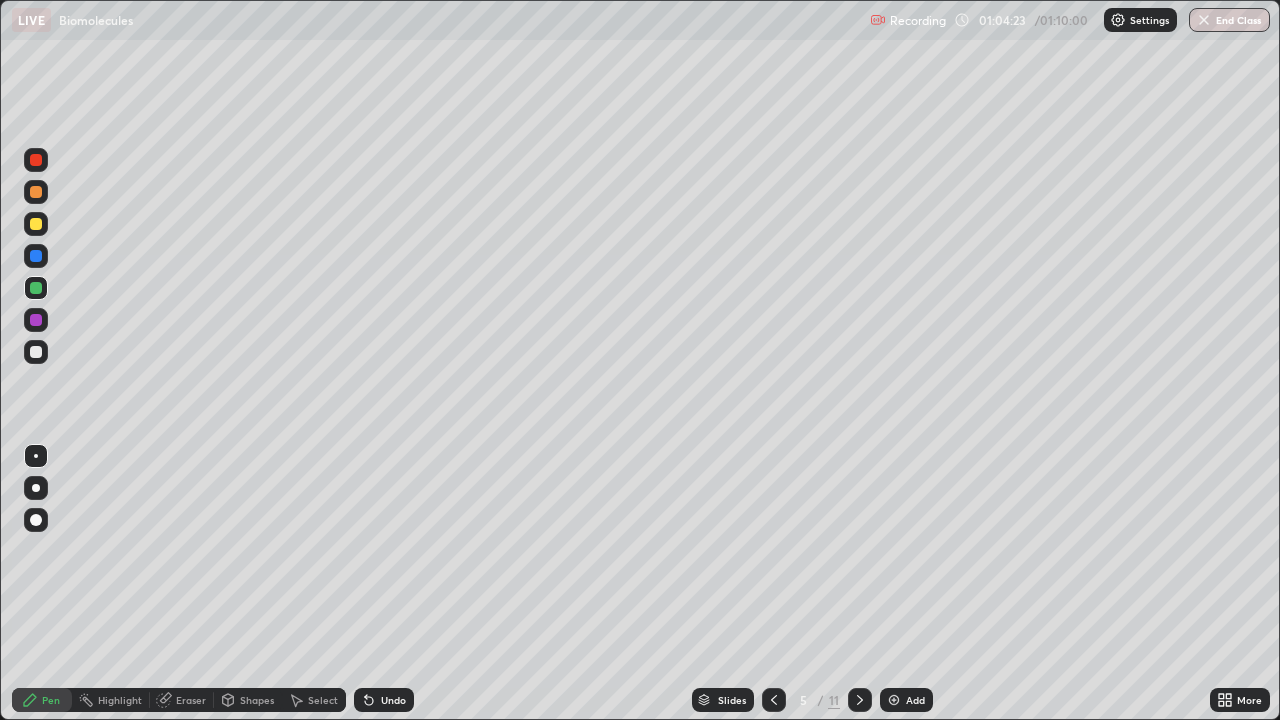 click at bounding box center (36, 224) 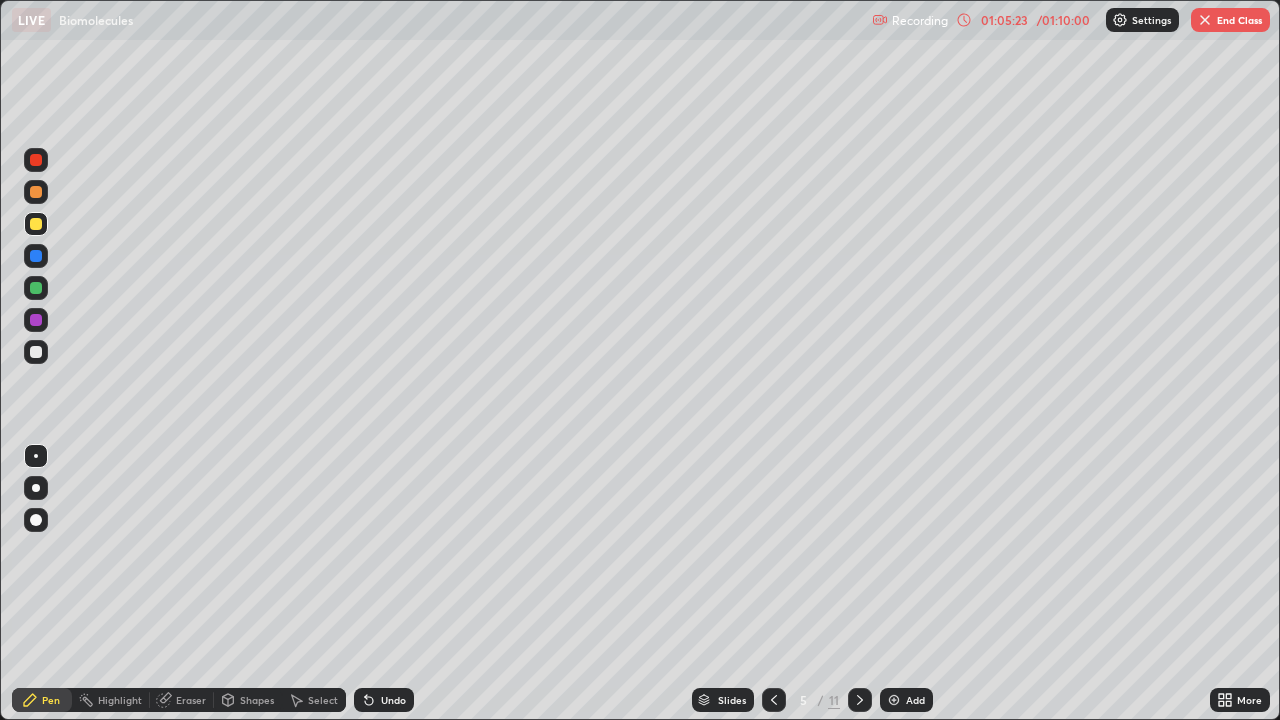 click at bounding box center [36, 288] 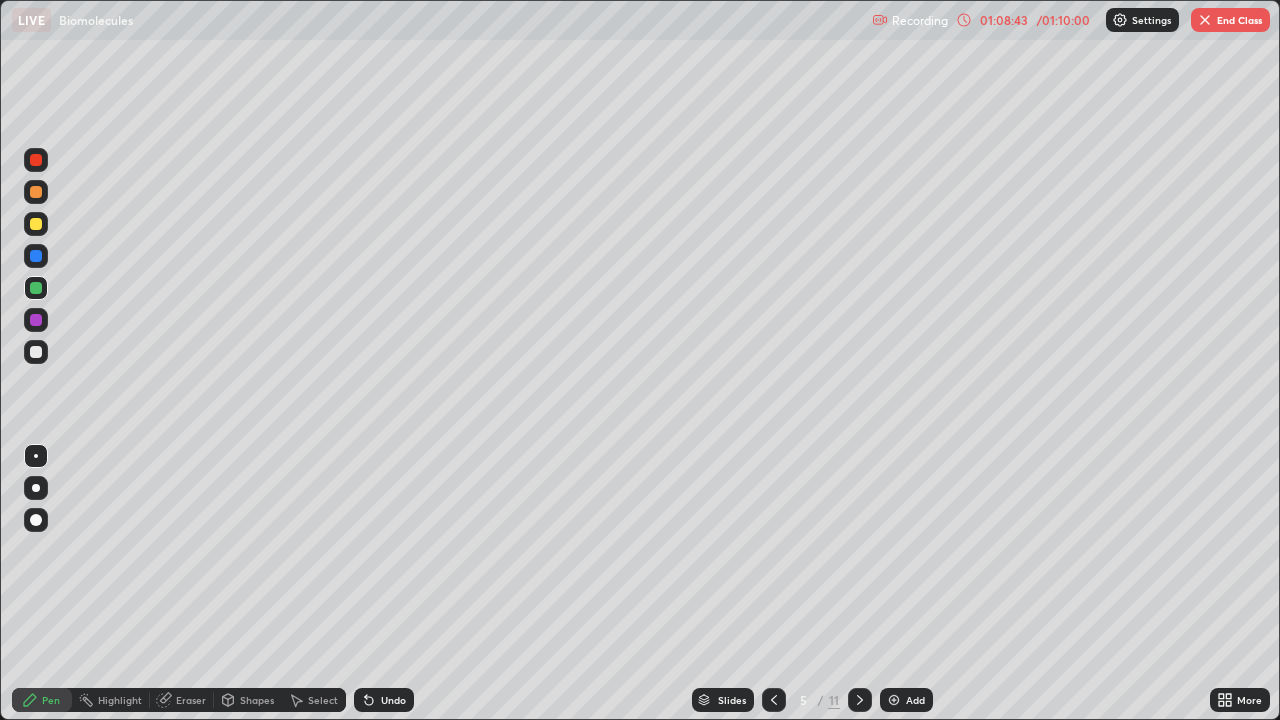 click at bounding box center [1205, 20] 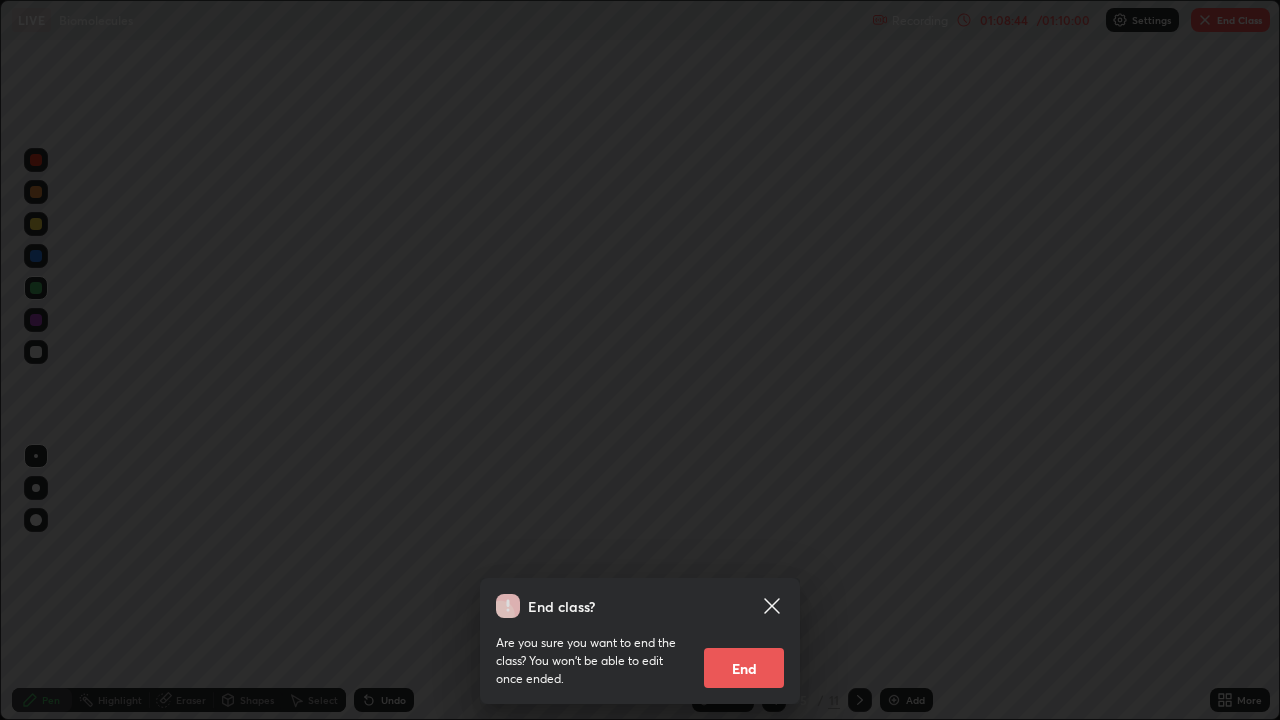 click on "End" at bounding box center [744, 668] 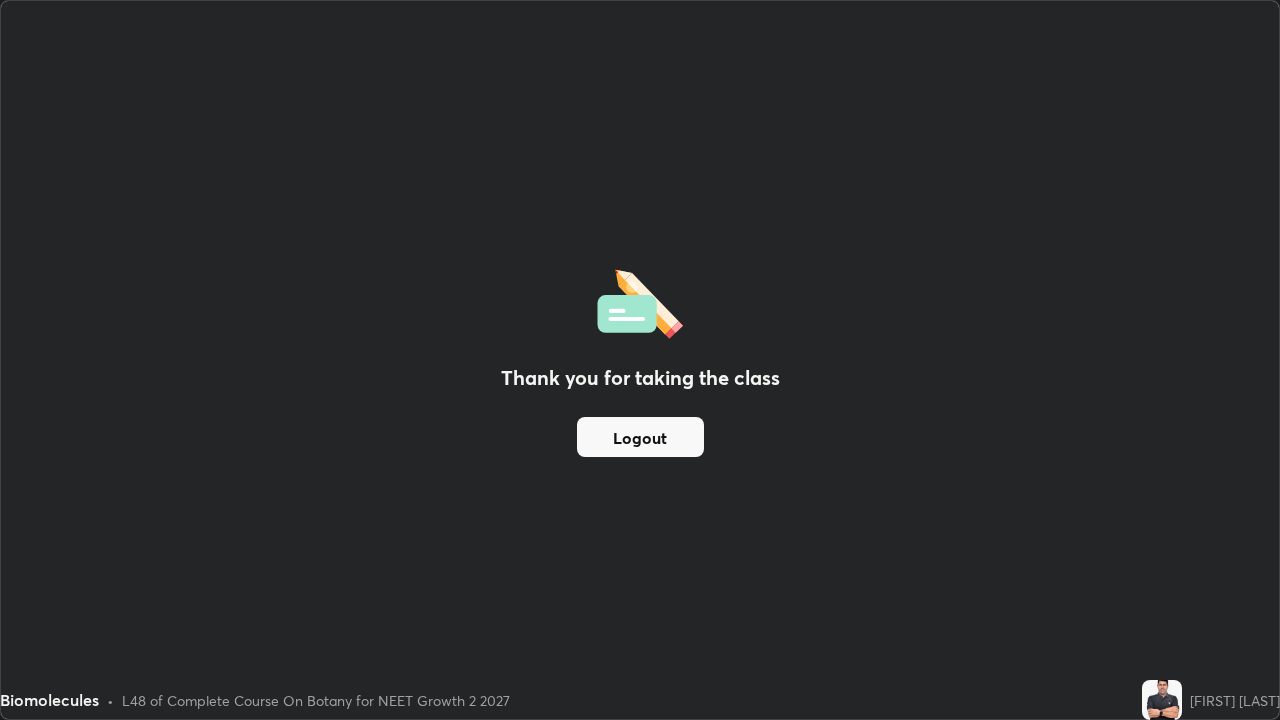 click on "Logout" at bounding box center [640, 437] 